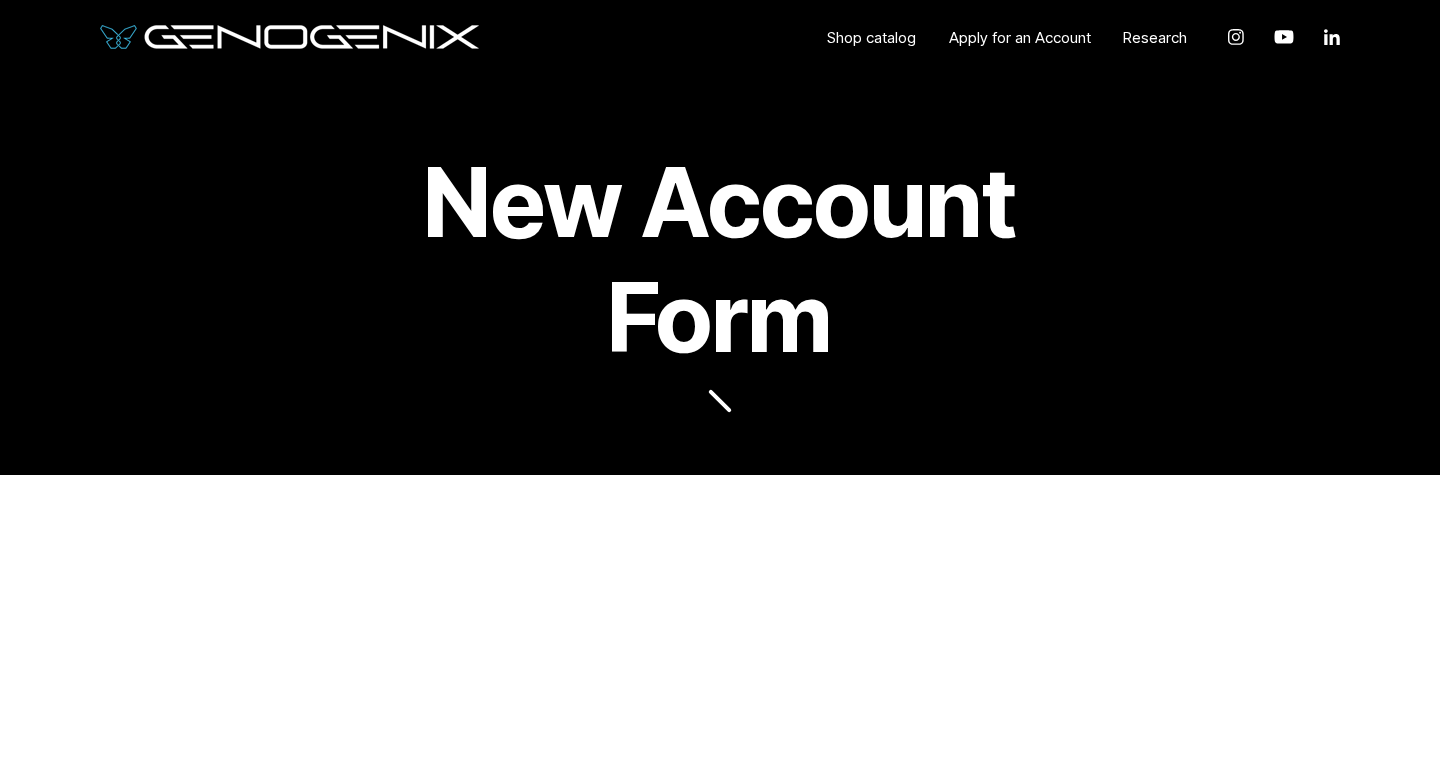 scroll, scrollTop: 367, scrollLeft: 0, axis: vertical 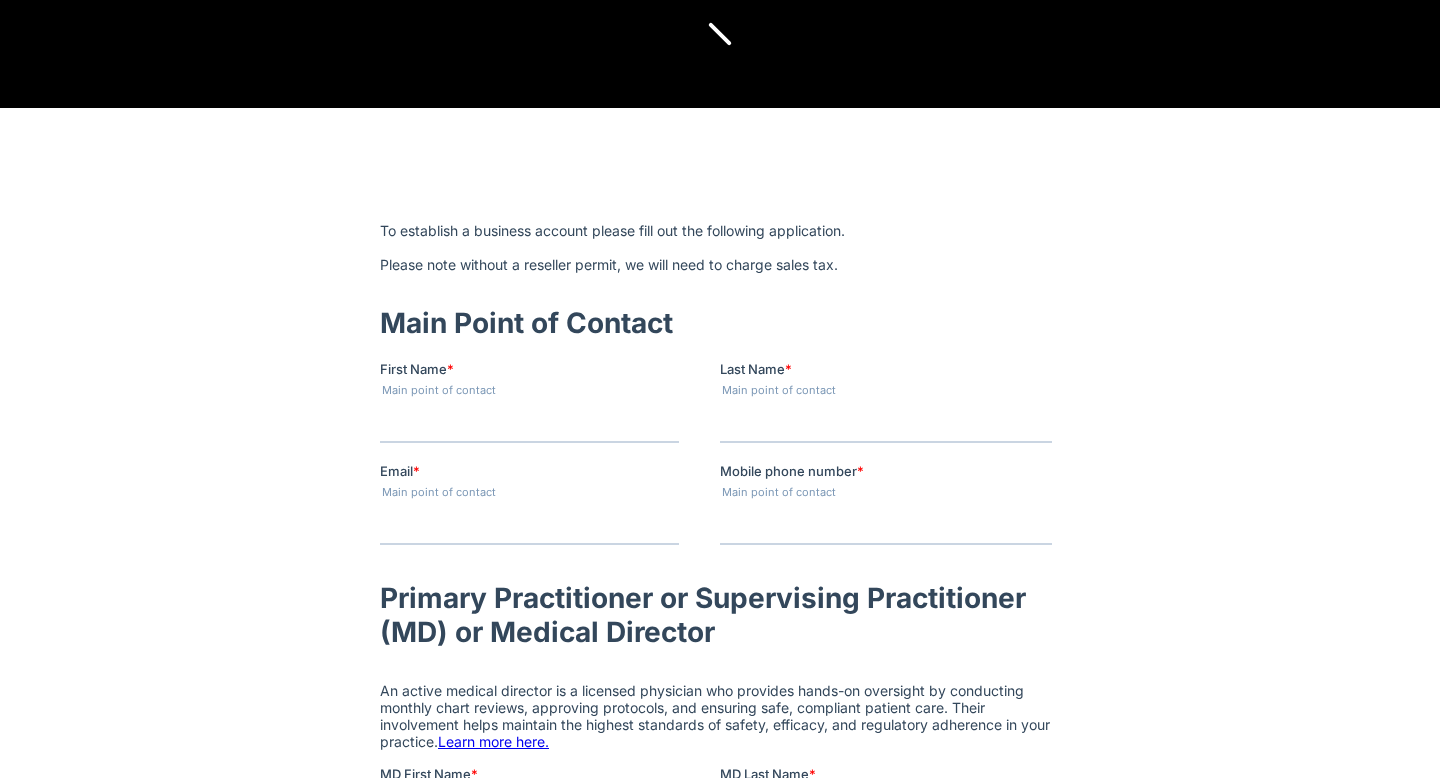 click on "First Name *" at bounding box center (529, 422) 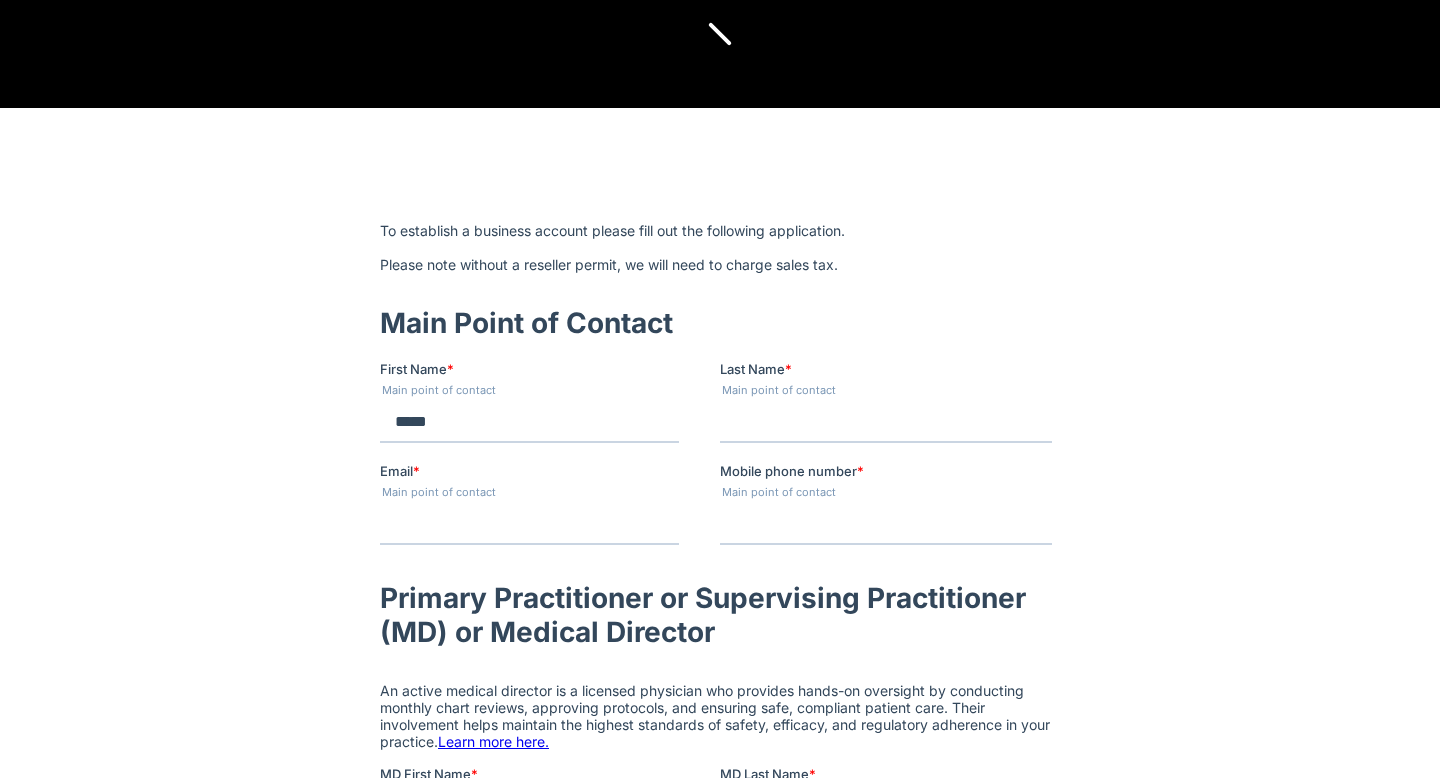 type on "*****" 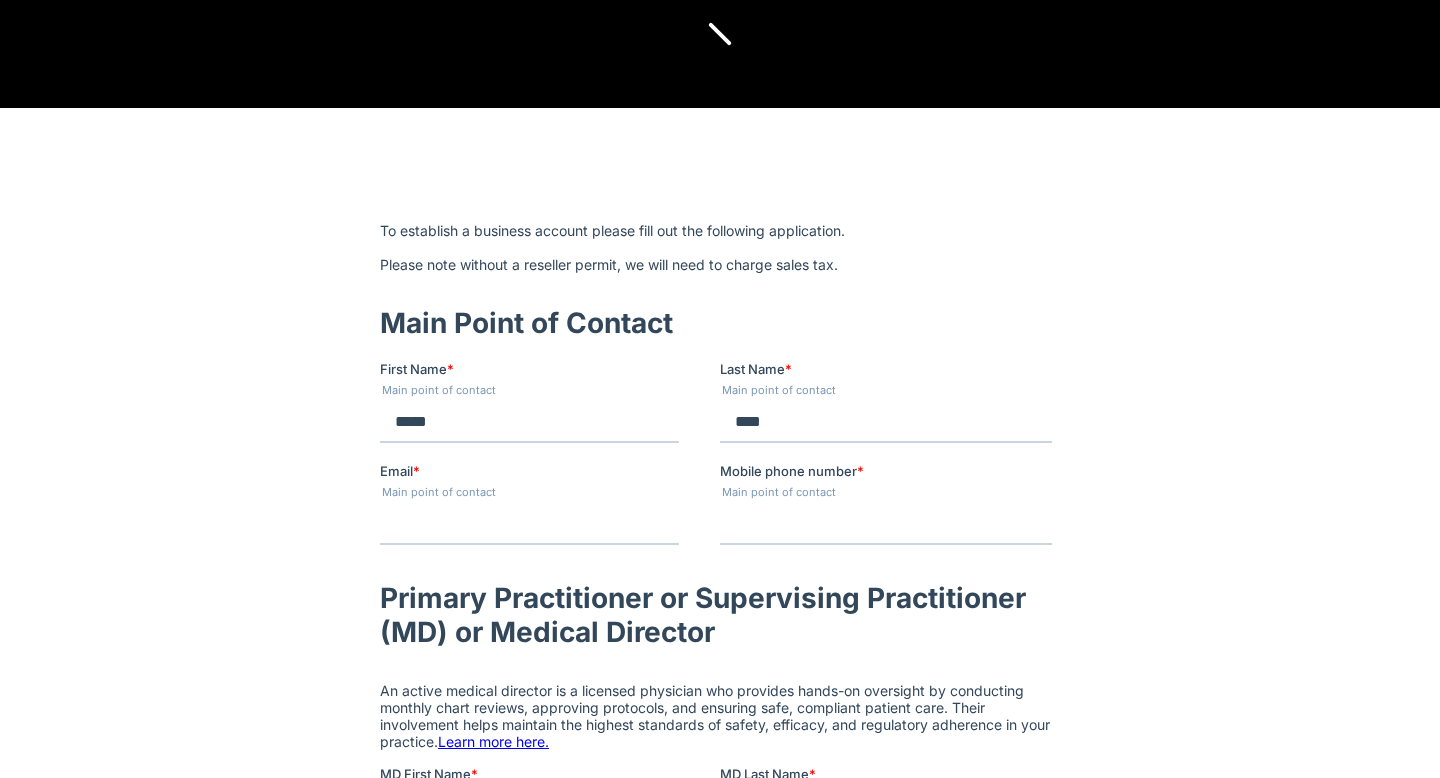 type on "****" 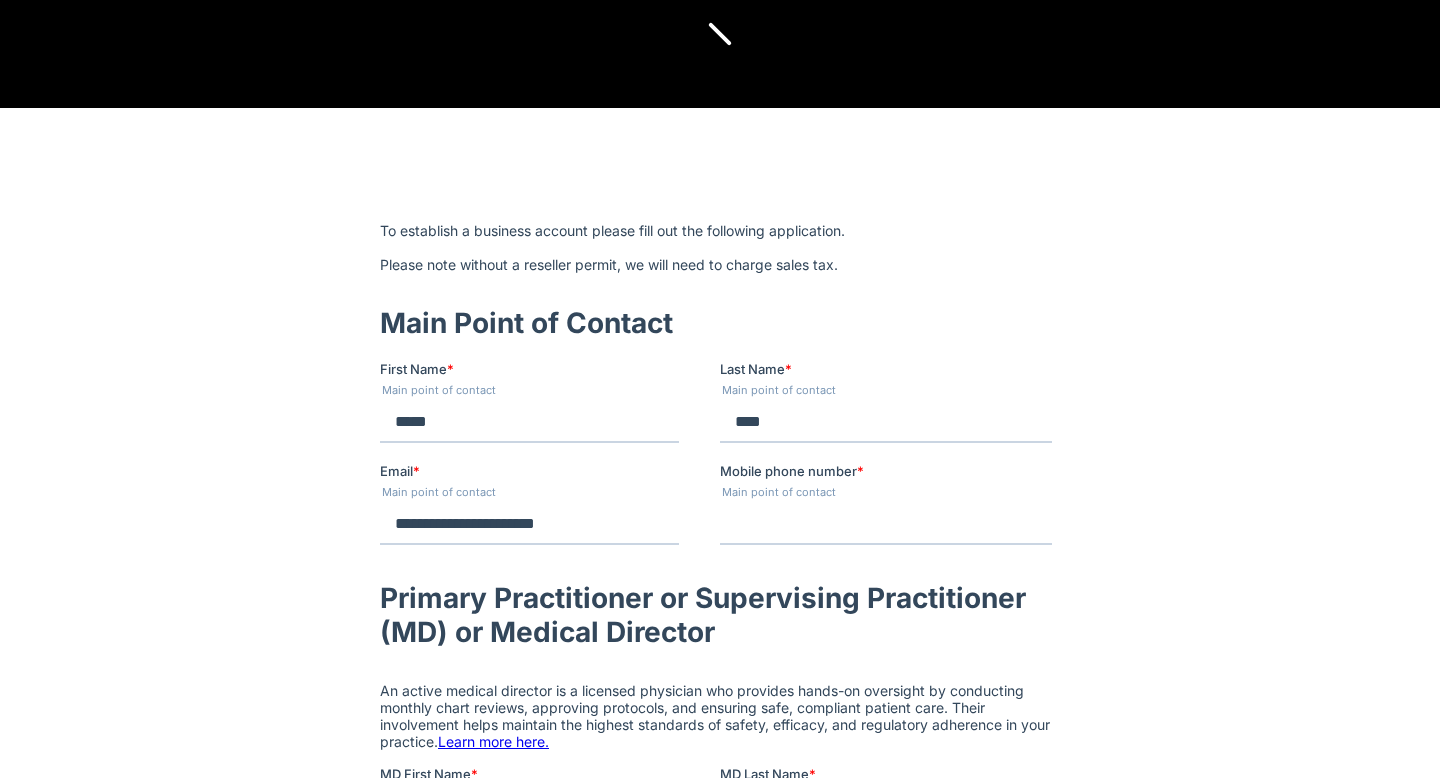 type on "**********" 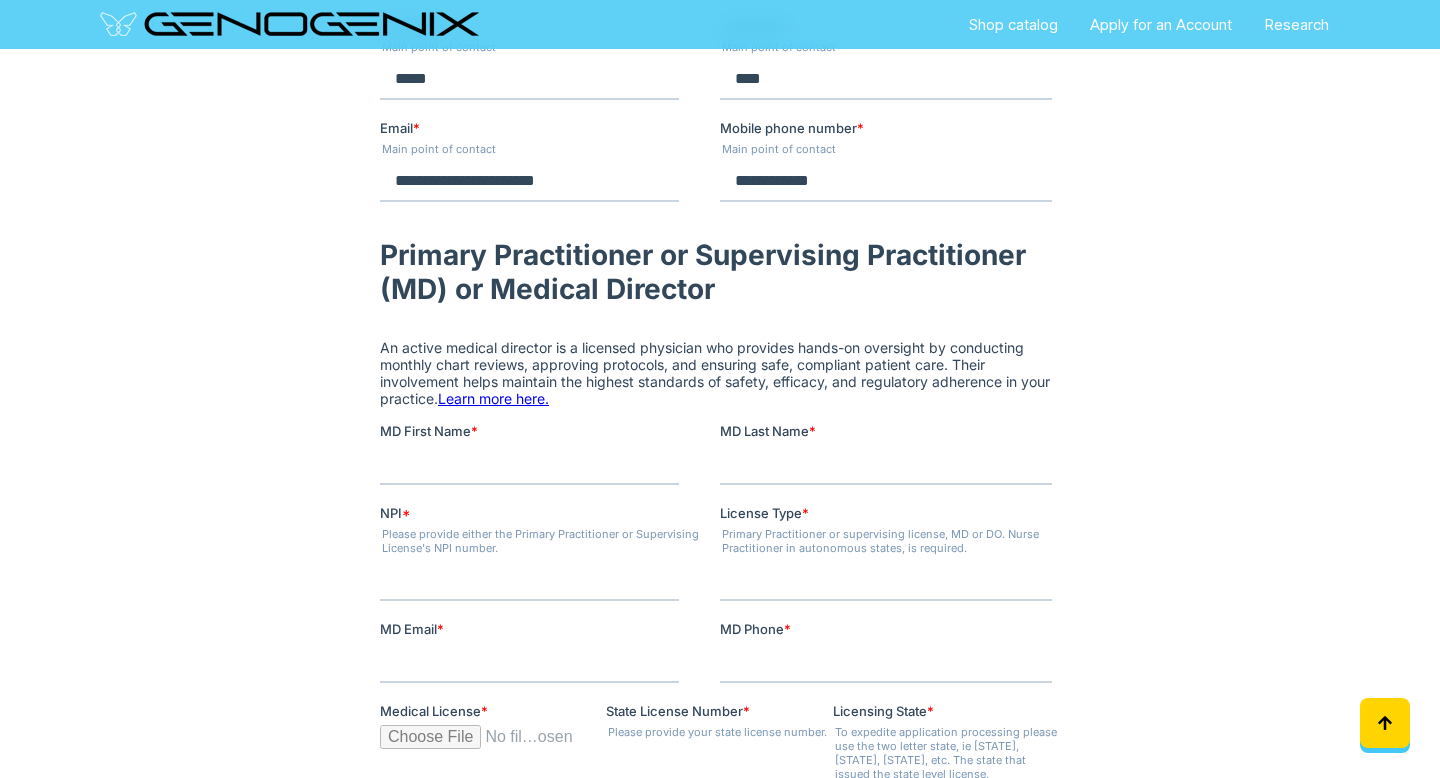 scroll, scrollTop: 713, scrollLeft: 0, axis: vertical 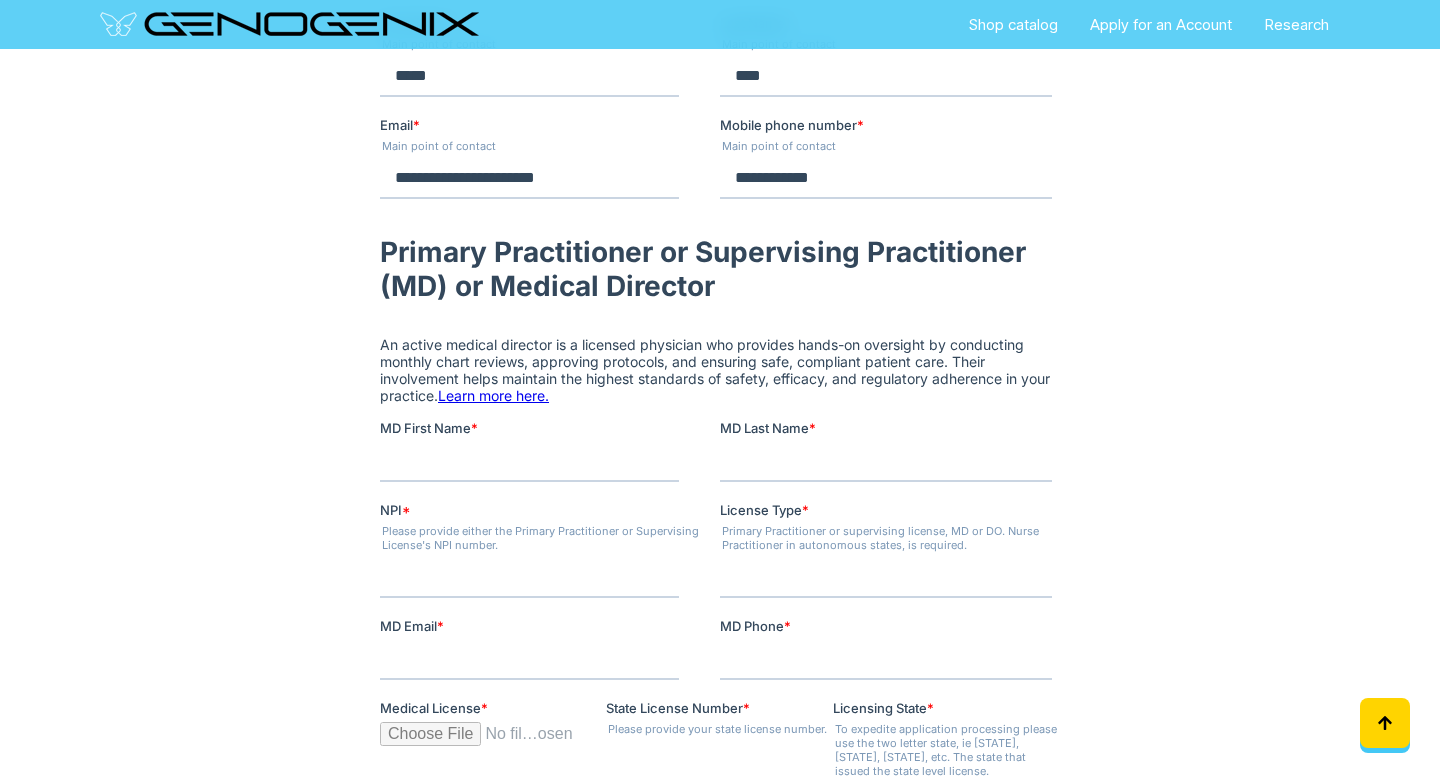 type on "**********" 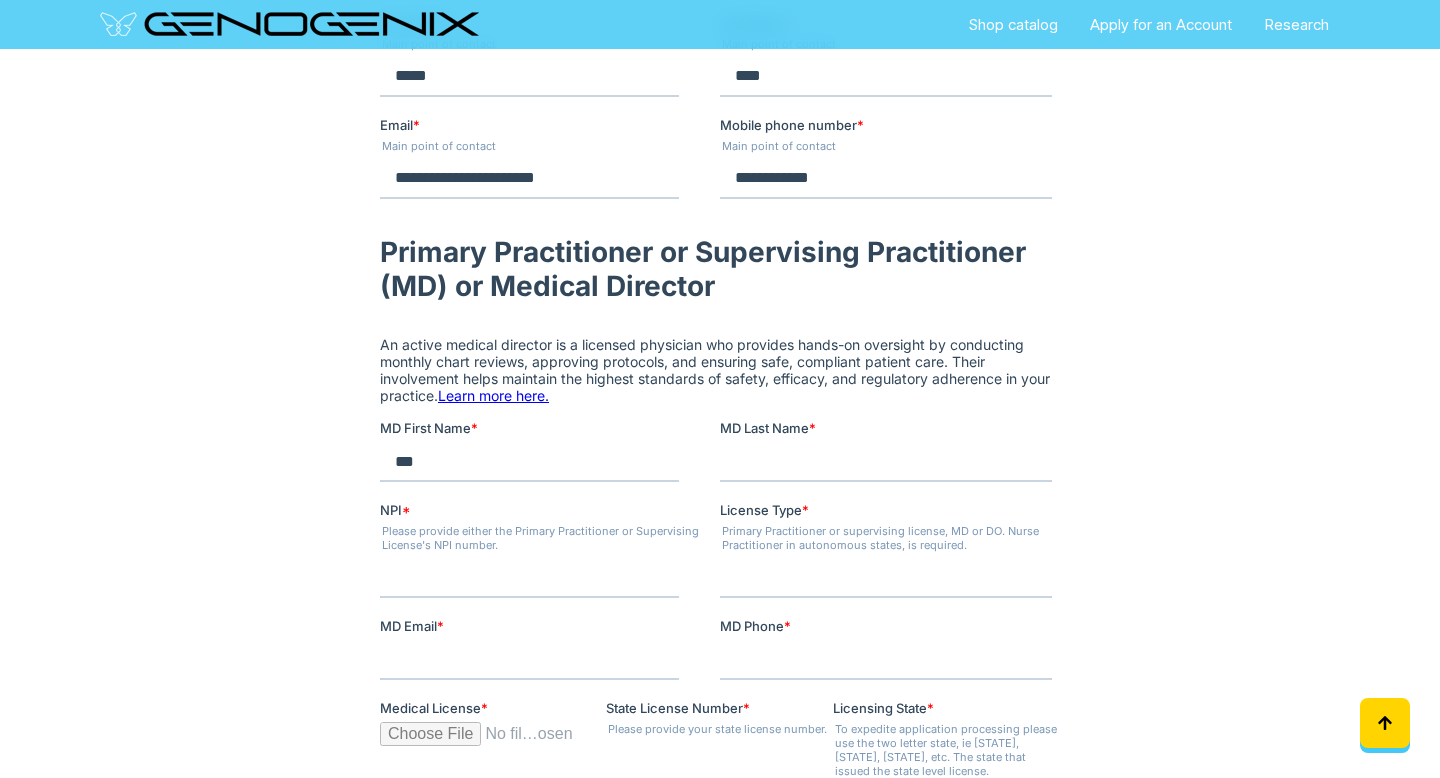 type on "***" 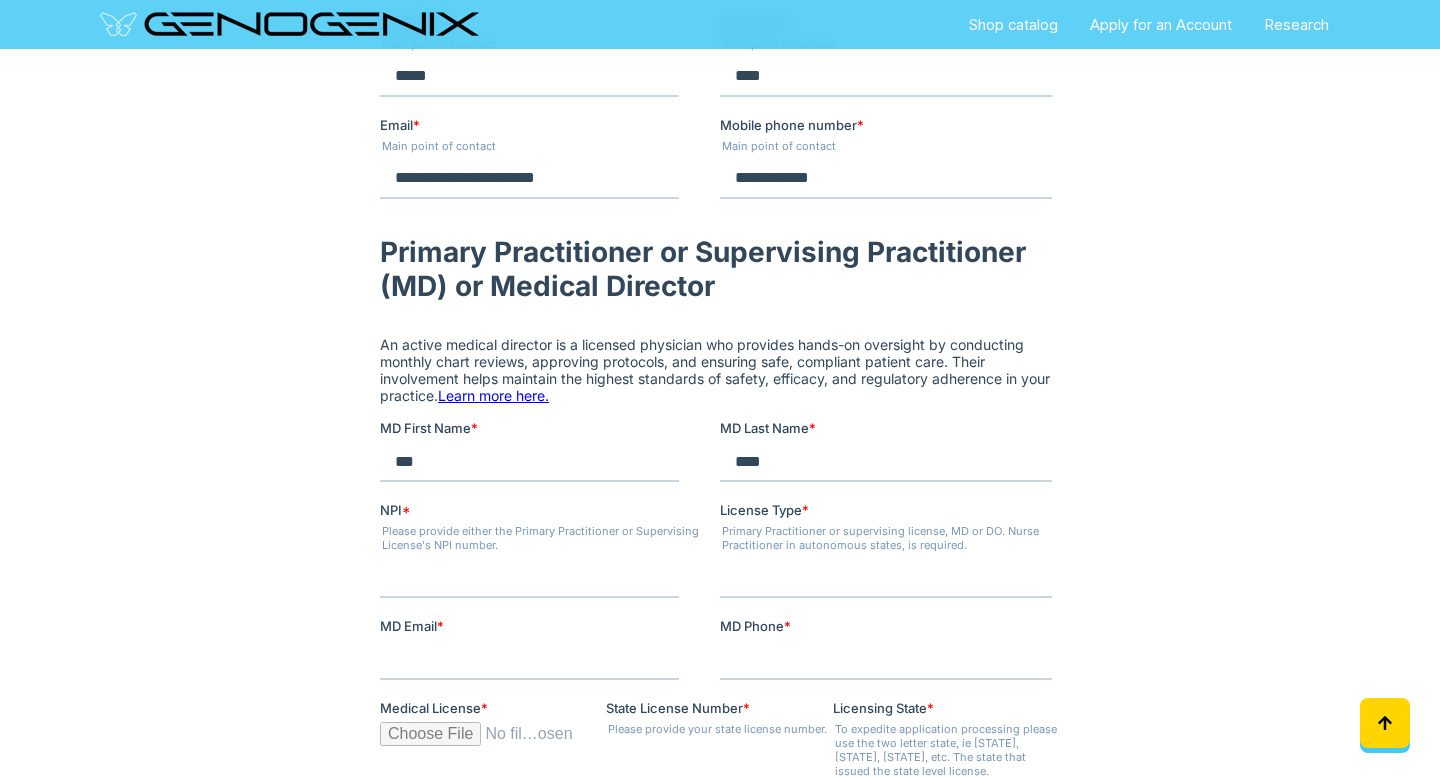 type on "****" 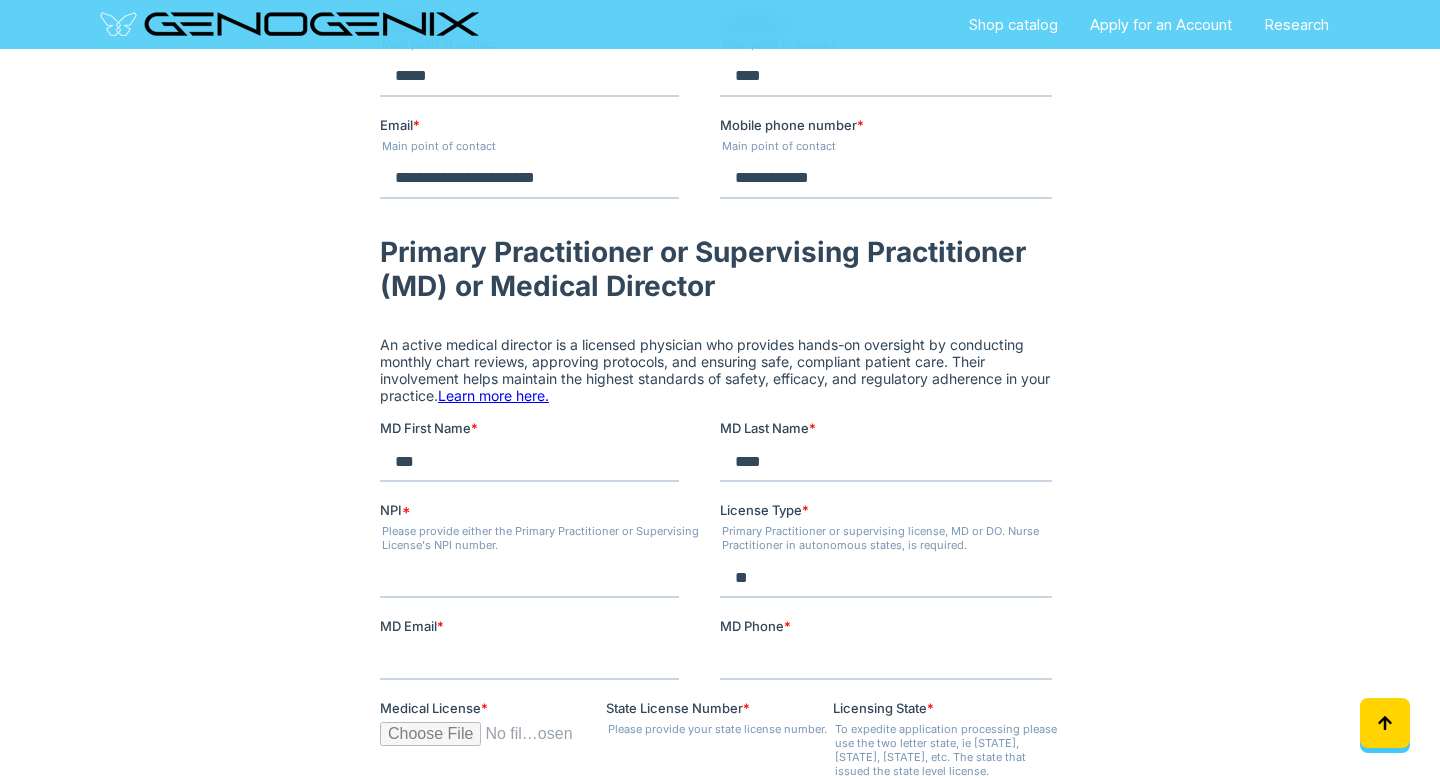 type on "**" 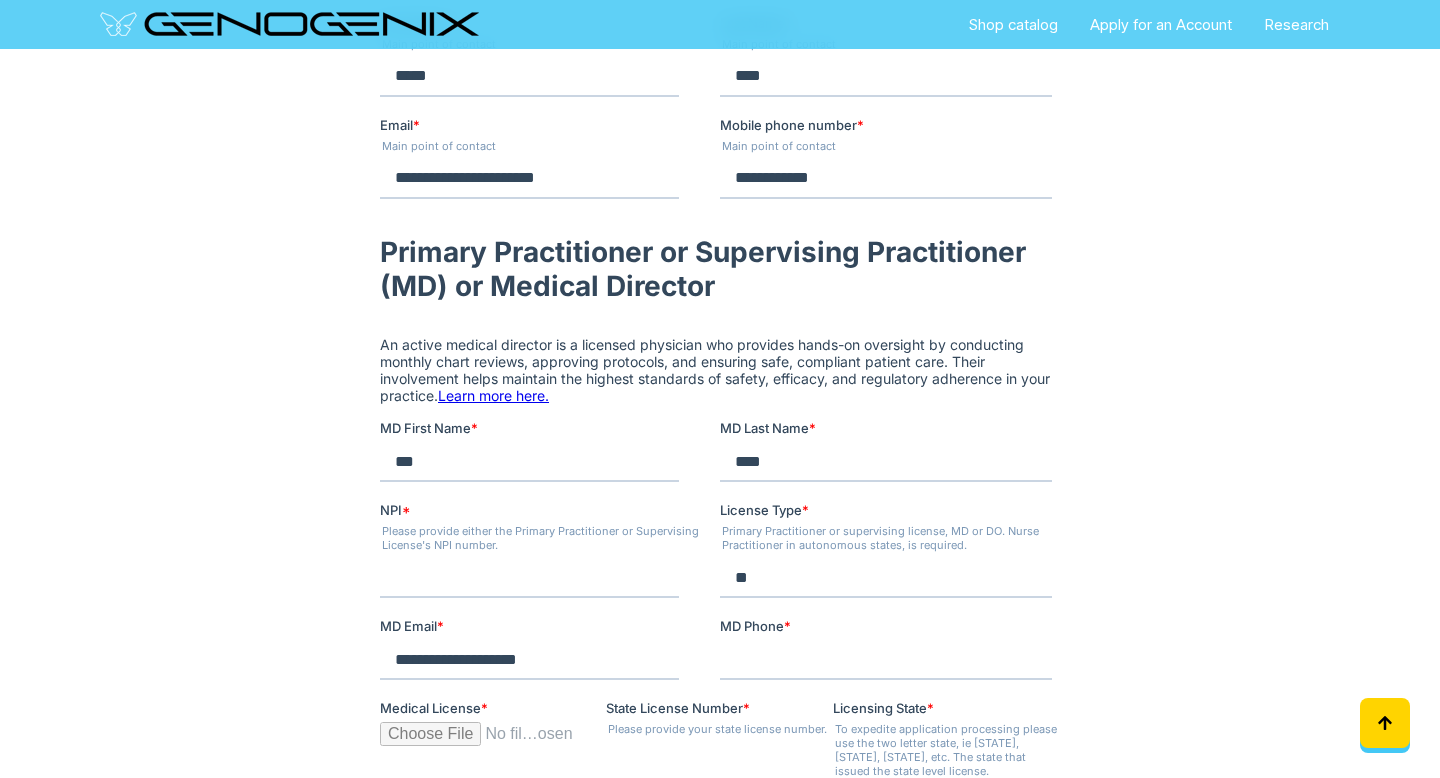 click on "**********" at bounding box center (529, 660) 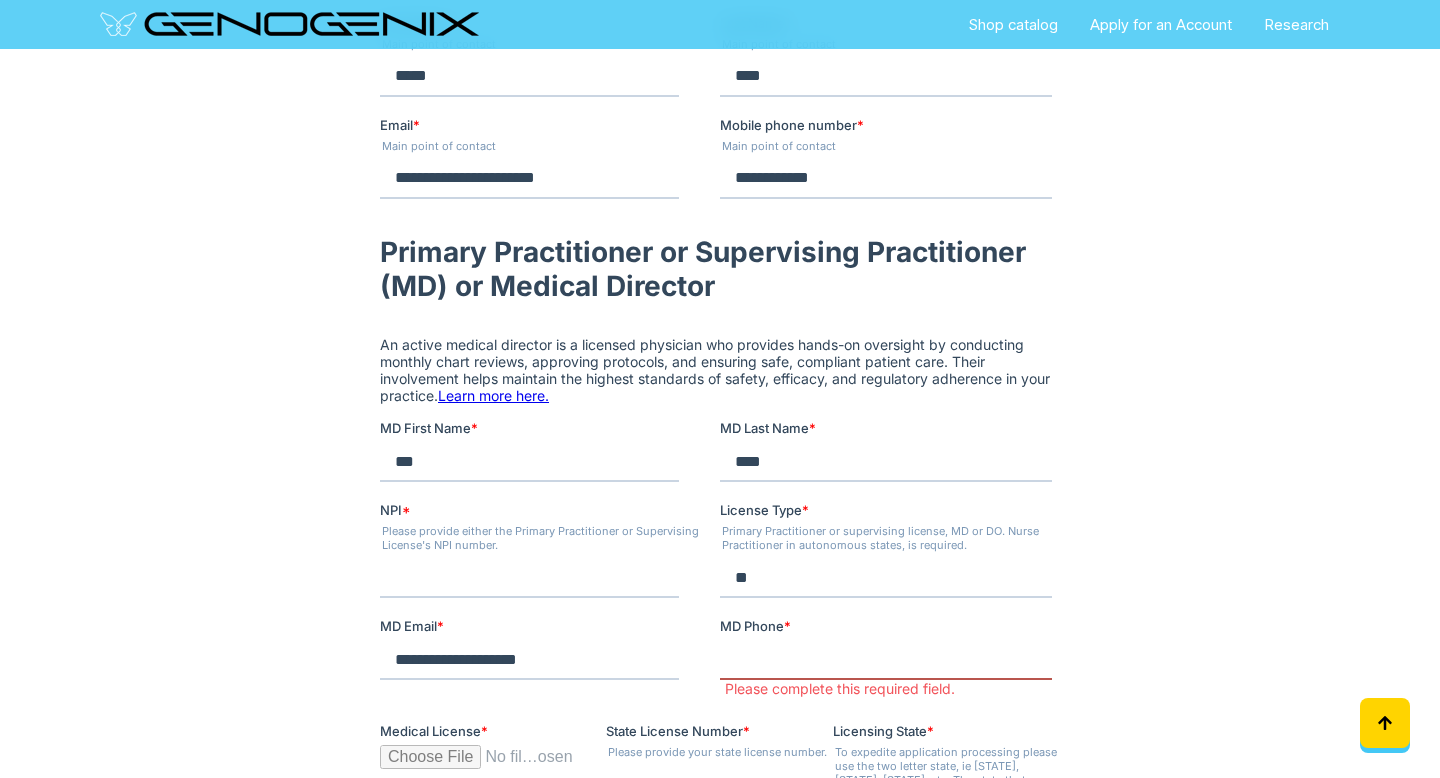 click on "[STATE] Phone *" at bounding box center (886, 660) 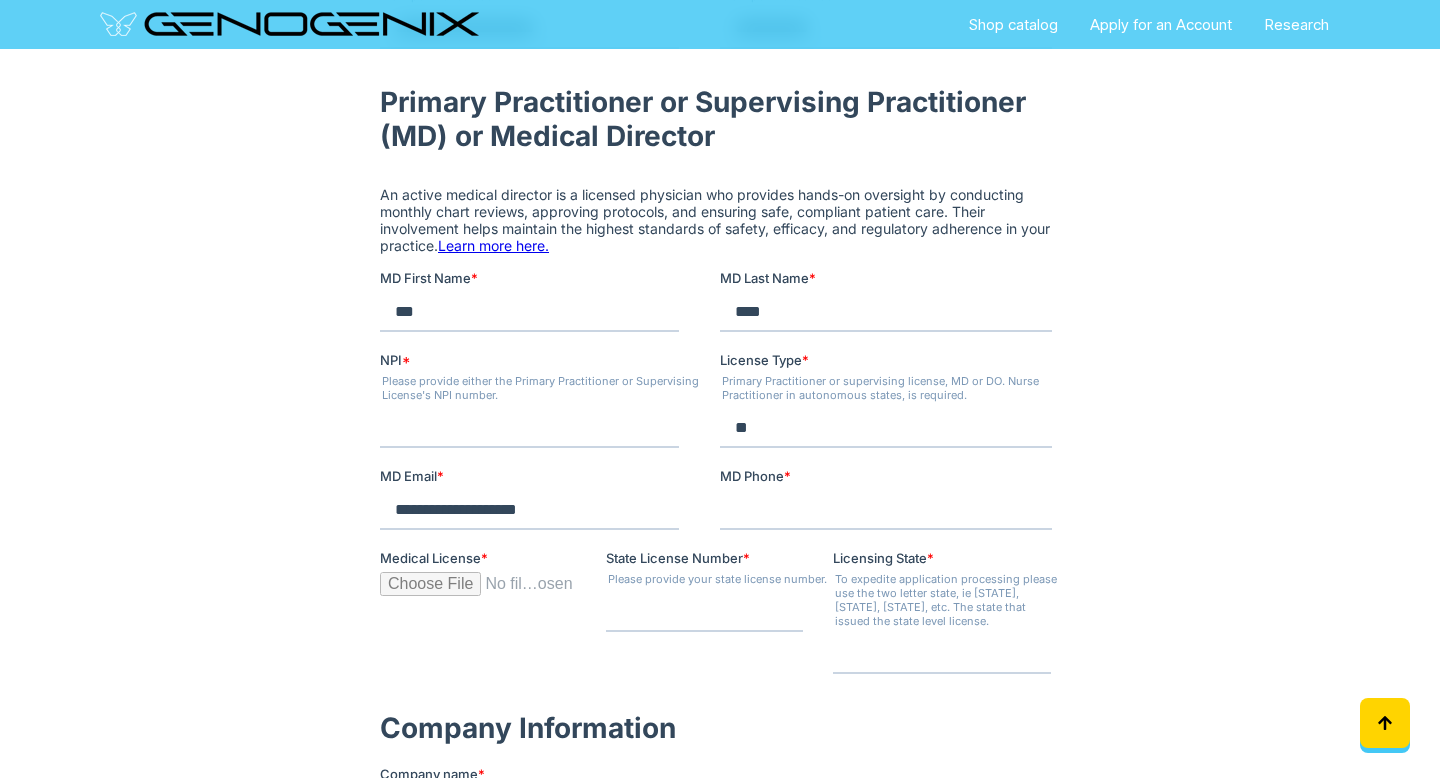 scroll, scrollTop: 871, scrollLeft: 0, axis: vertical 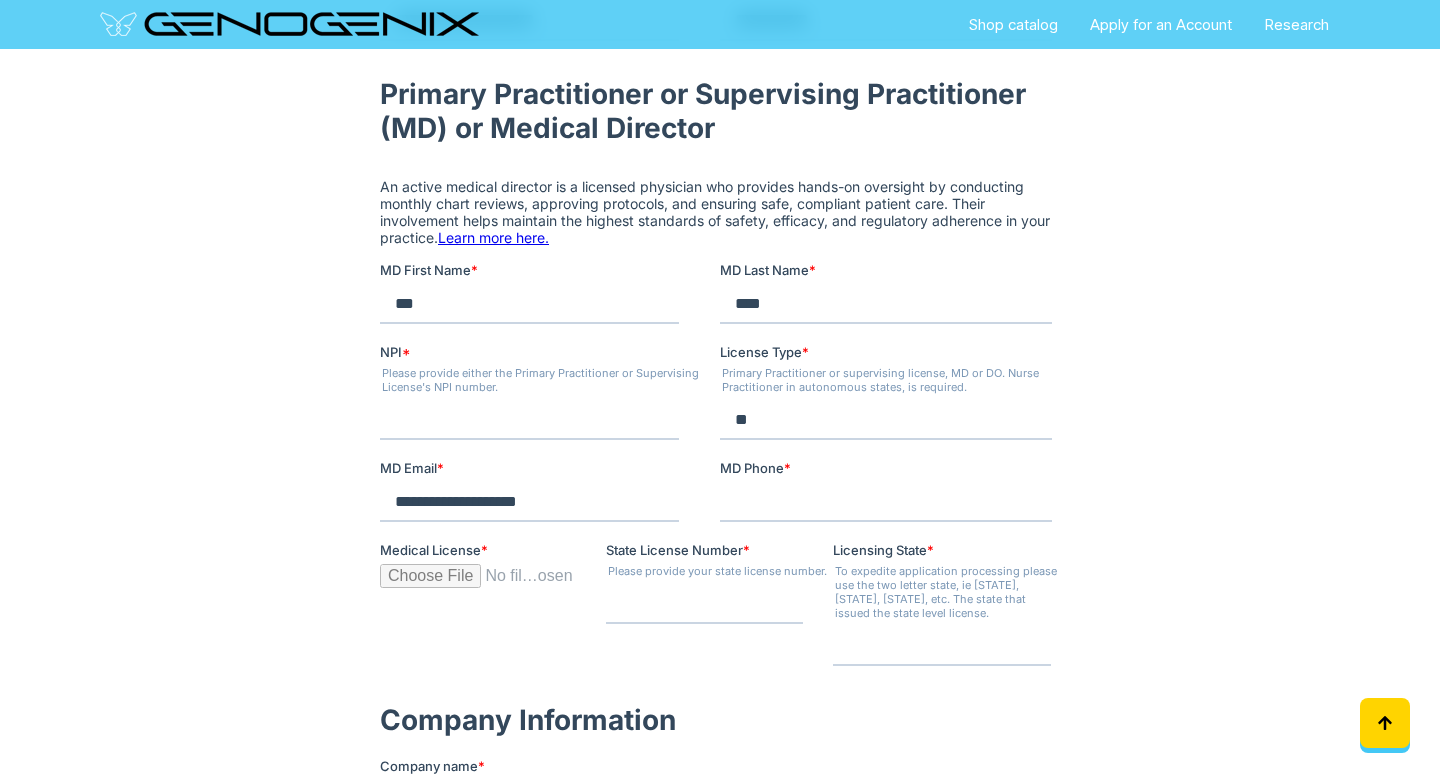 type on "**********" 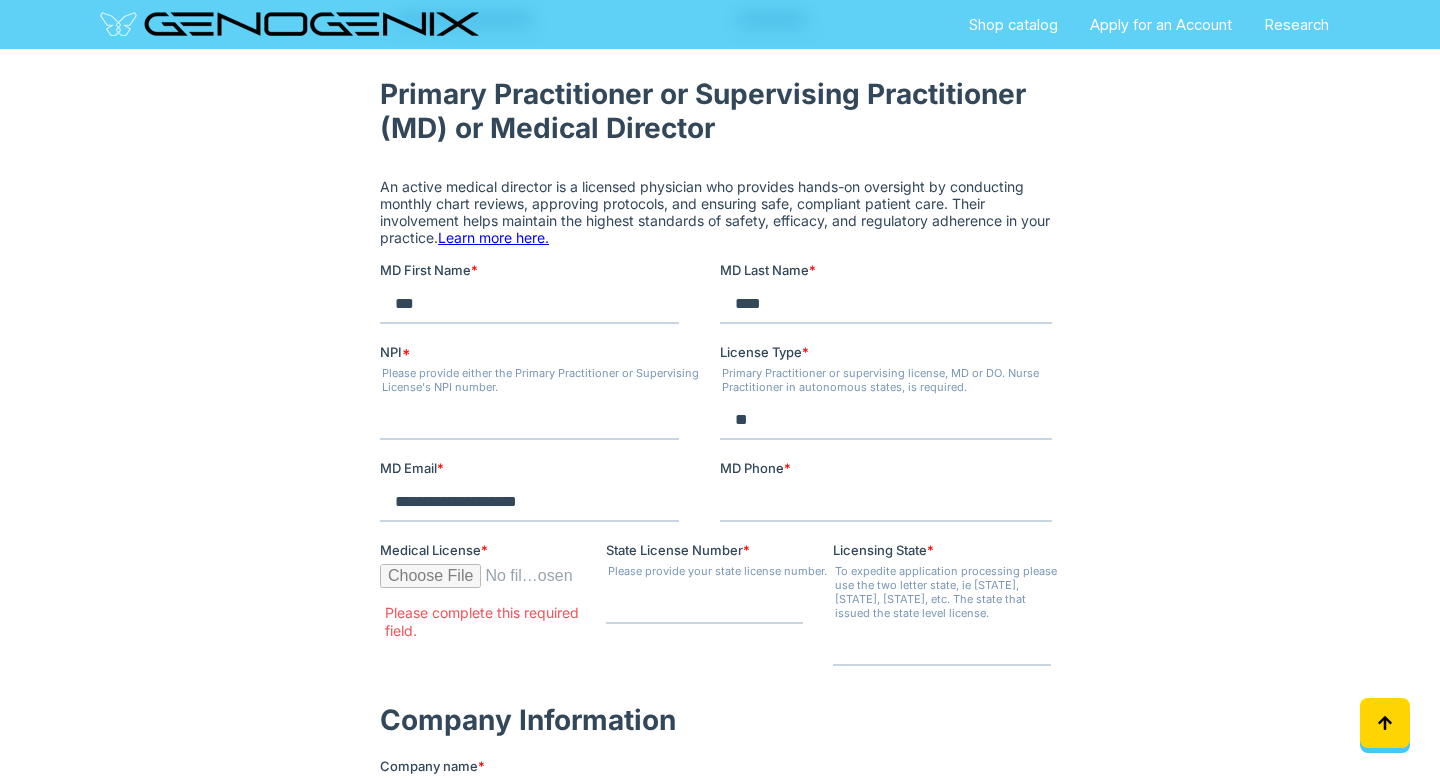click on "Medical License *" at bounding box center (478, 584) 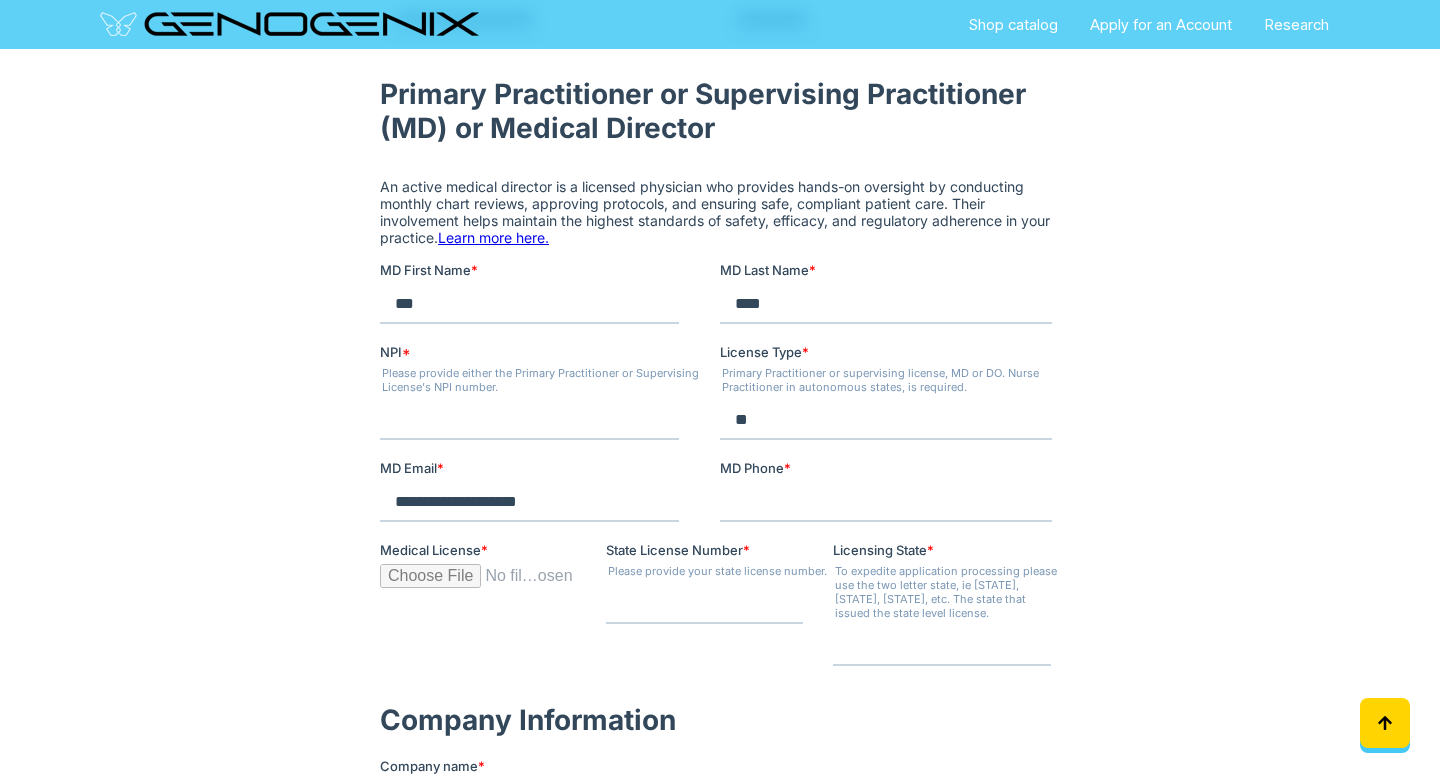 click on "State License Number *" at bounding box center [704, 604] 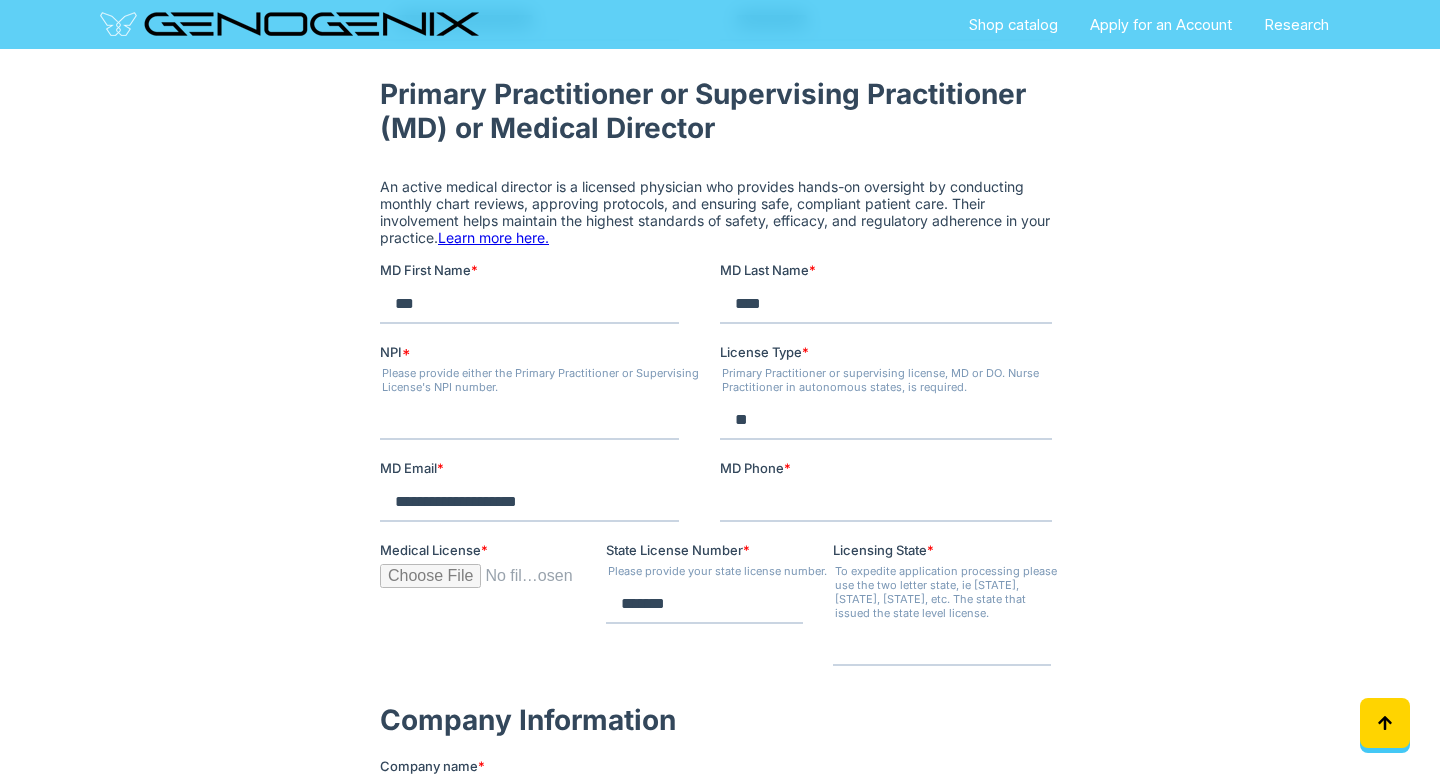 type on "*******" 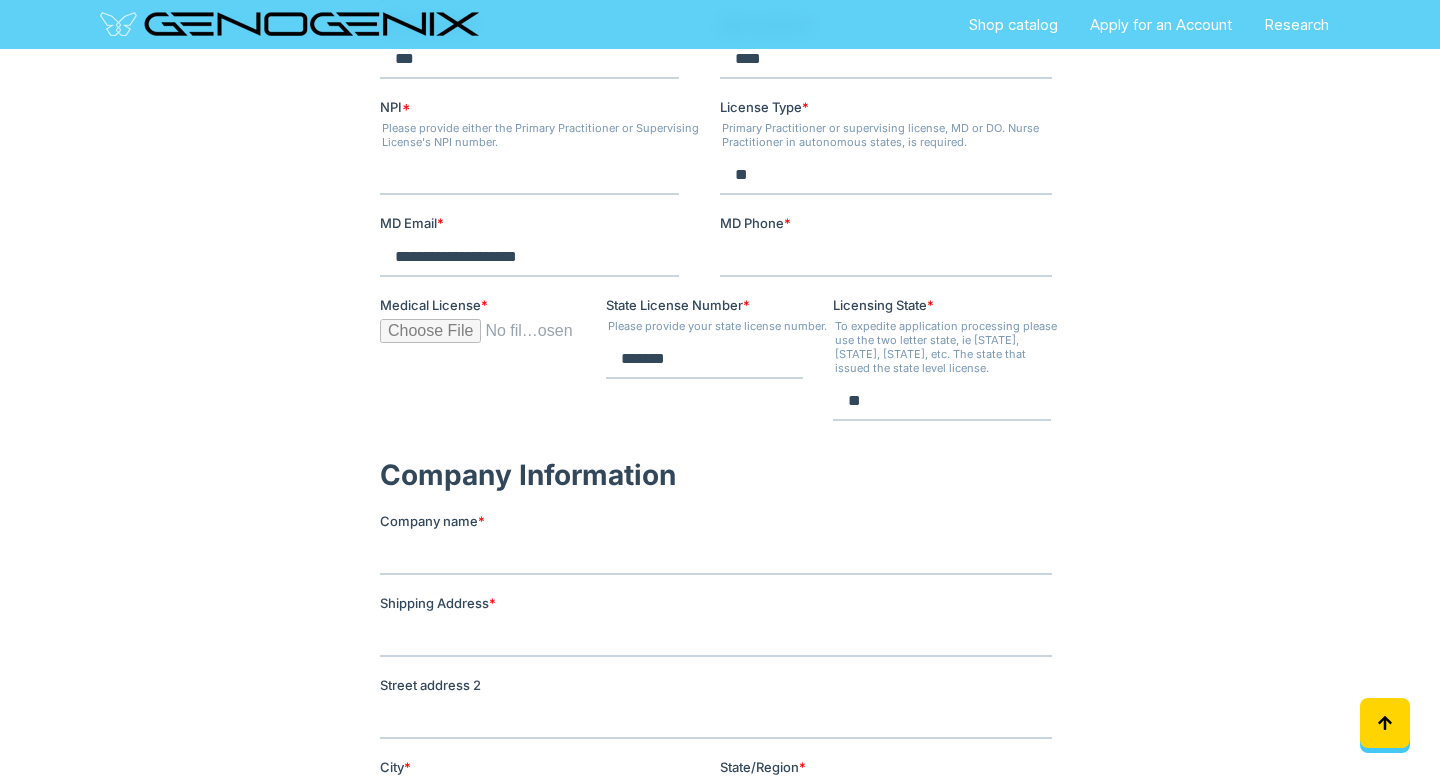 scroll, scrollTop: 1130, scrollLeft: 0, axis: vertical 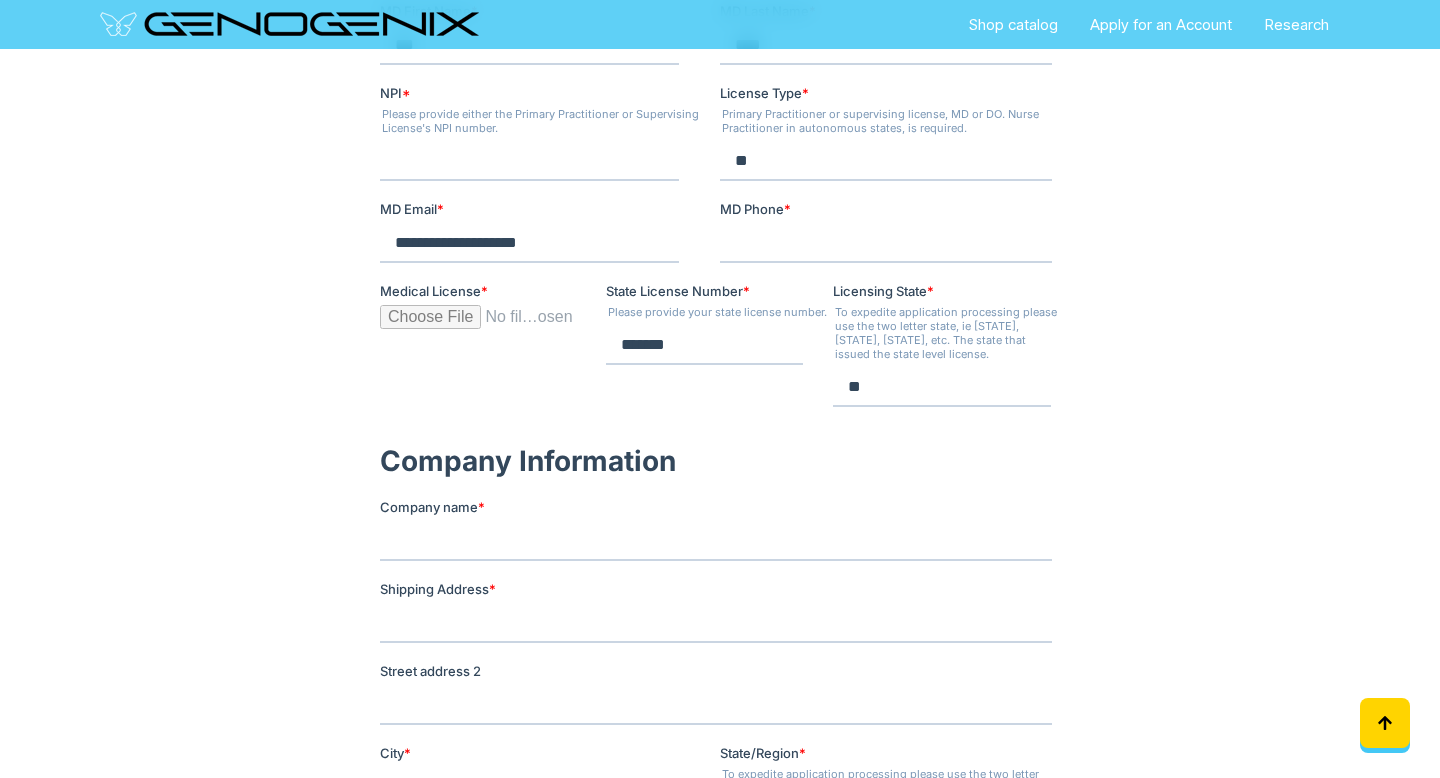type on "**" 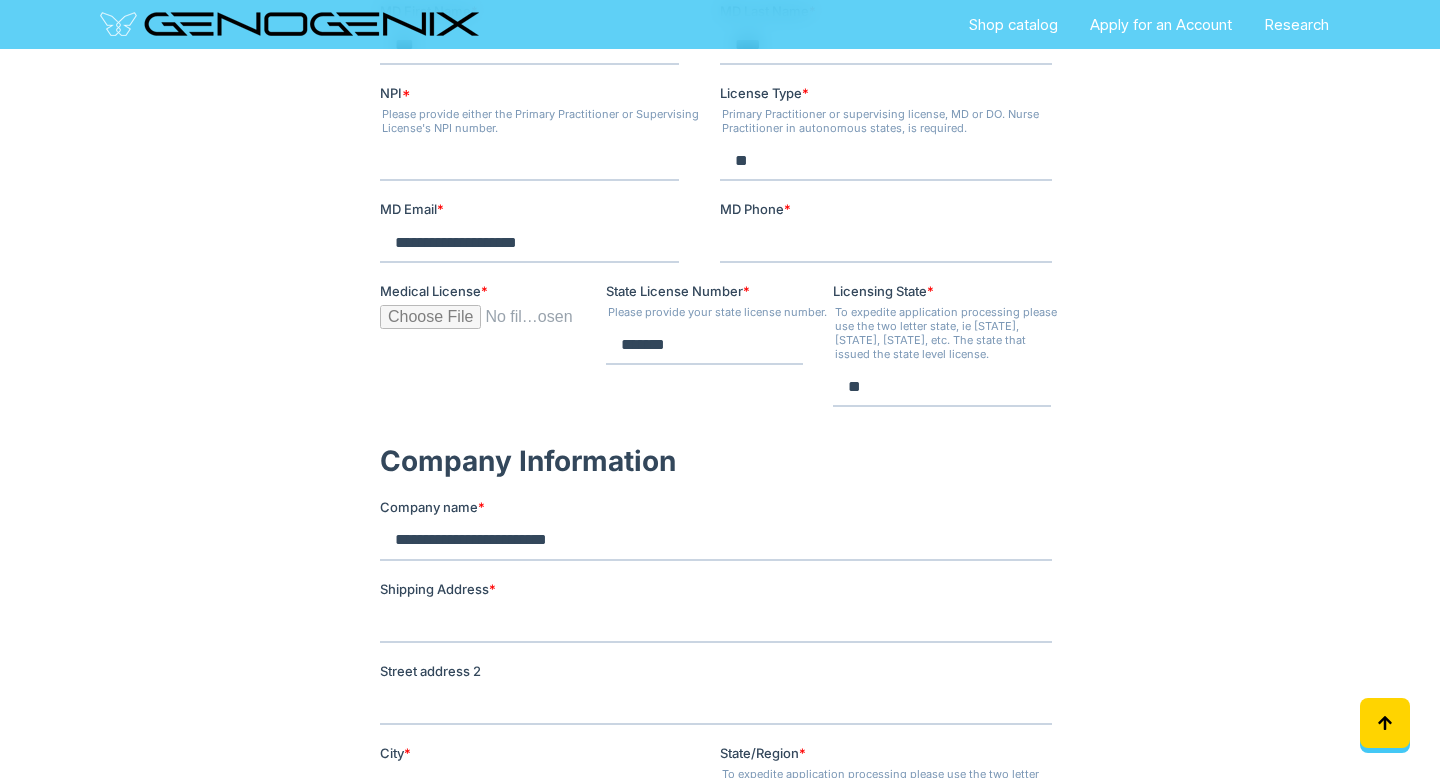 type on "**********" 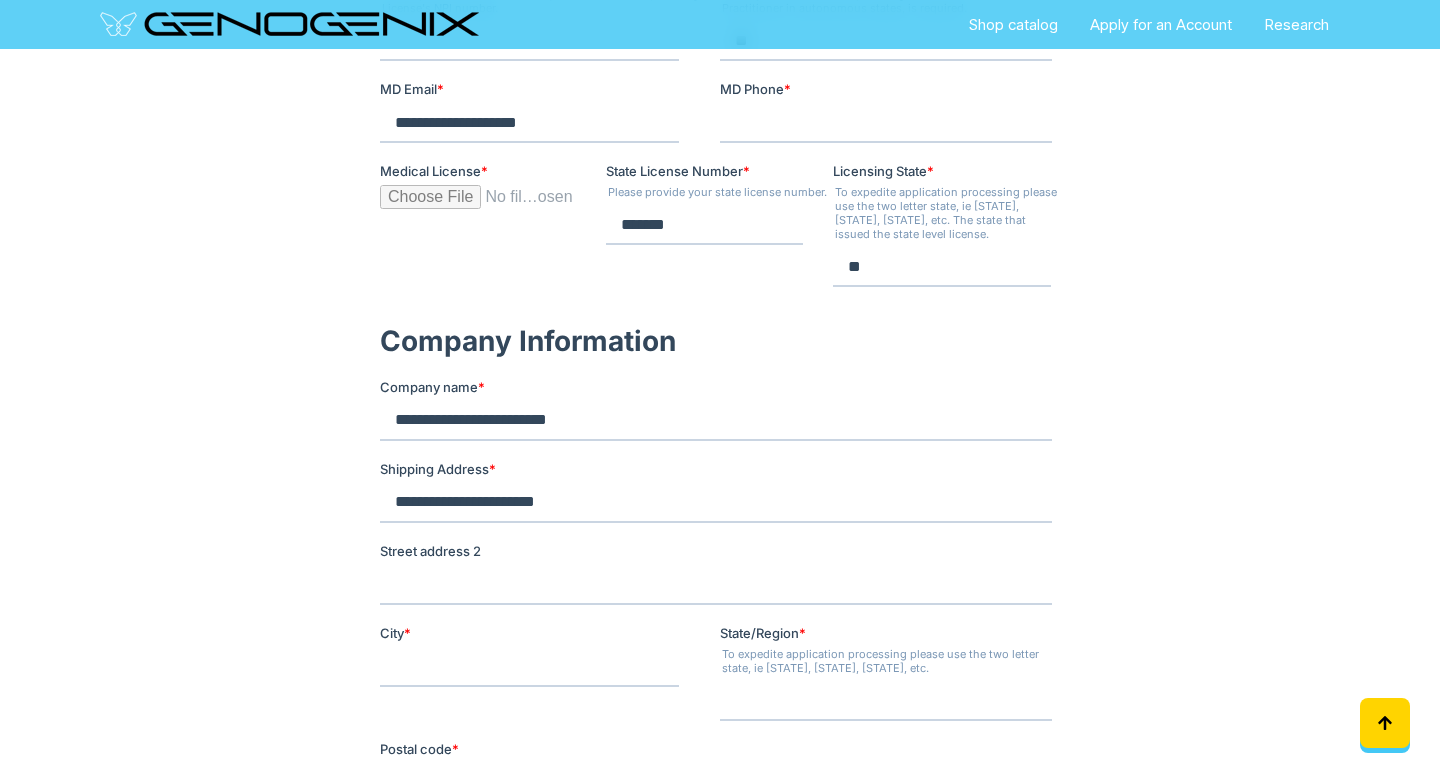 scroll, scrollTop: 1251, scrollLeft: 0, axis: vertical 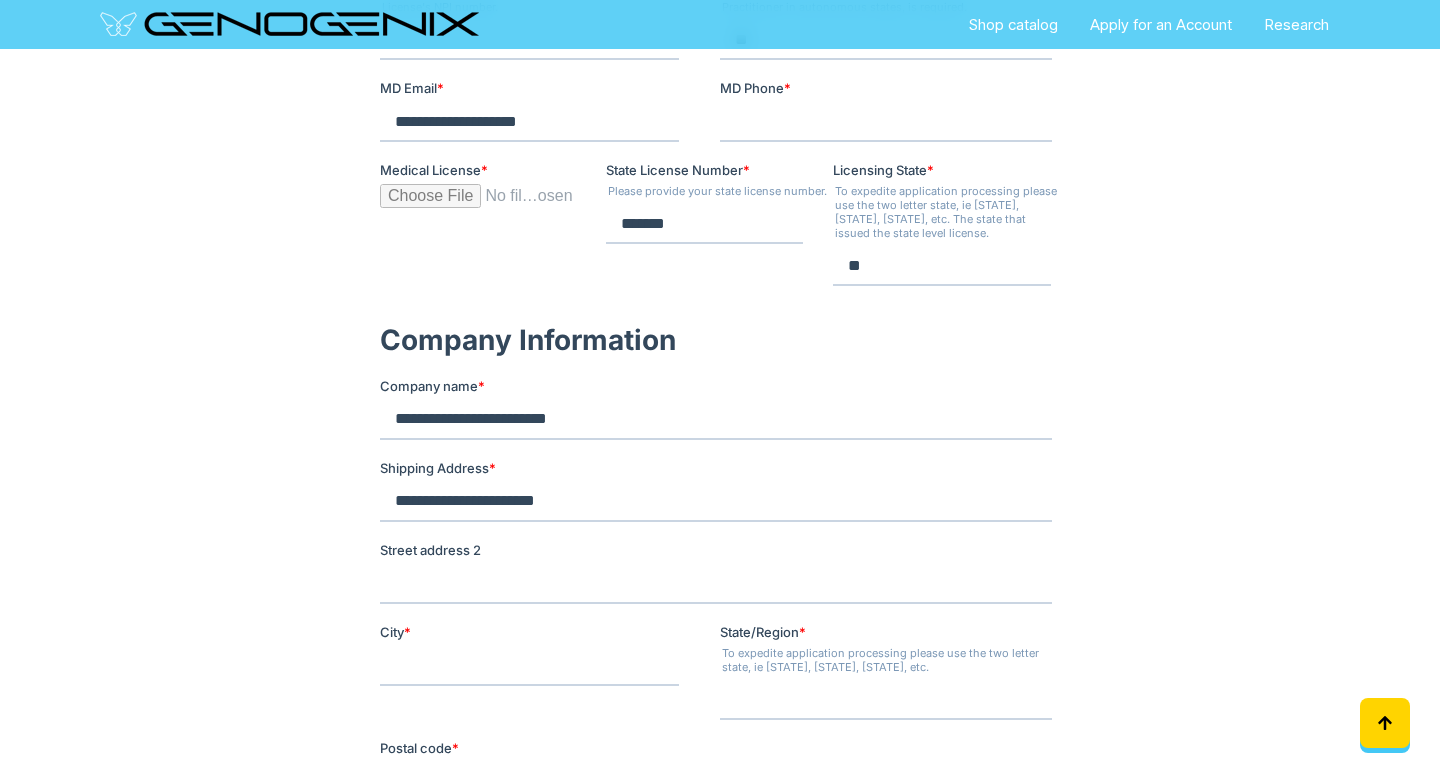 type on "**********" 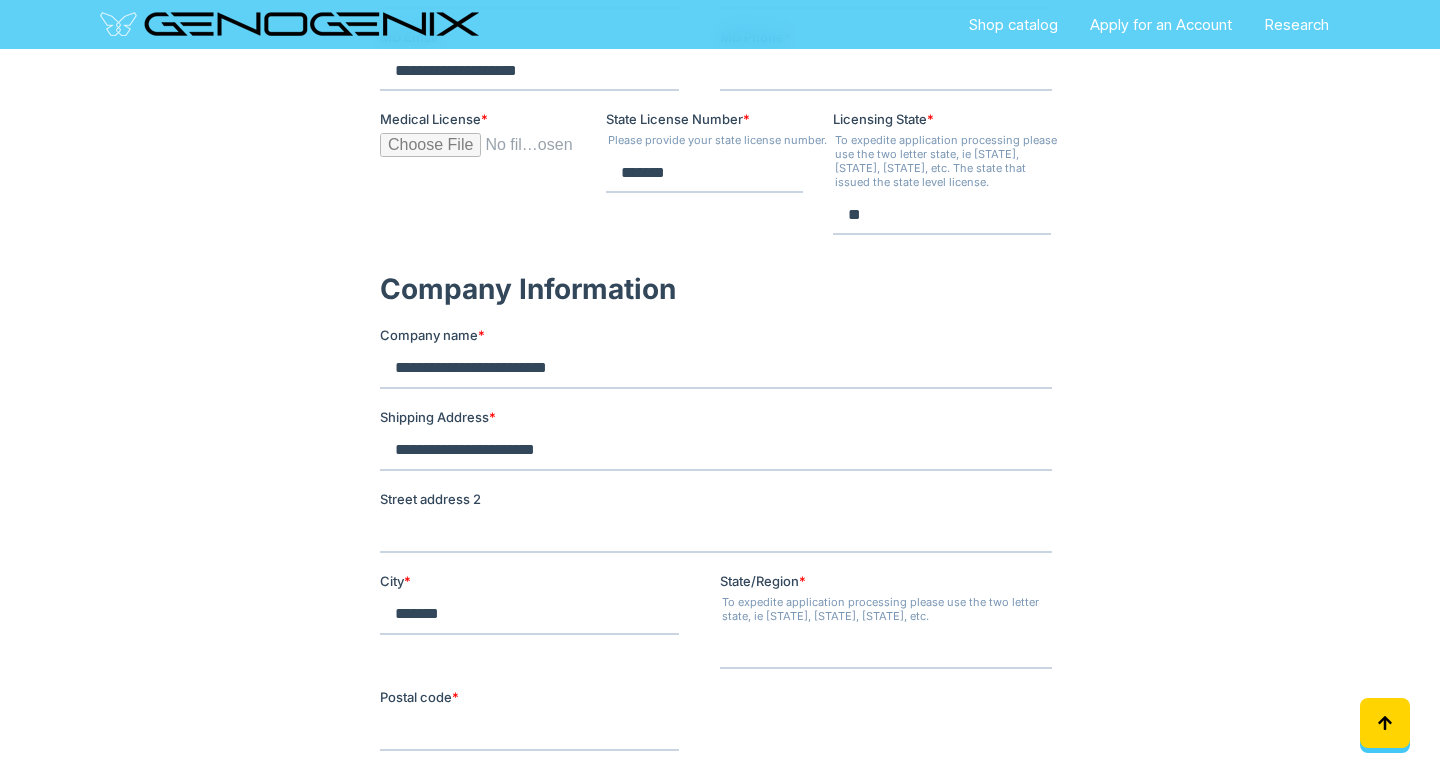 scroll, scrollTop: 1338, scrollLeft: 0, axis: vertical 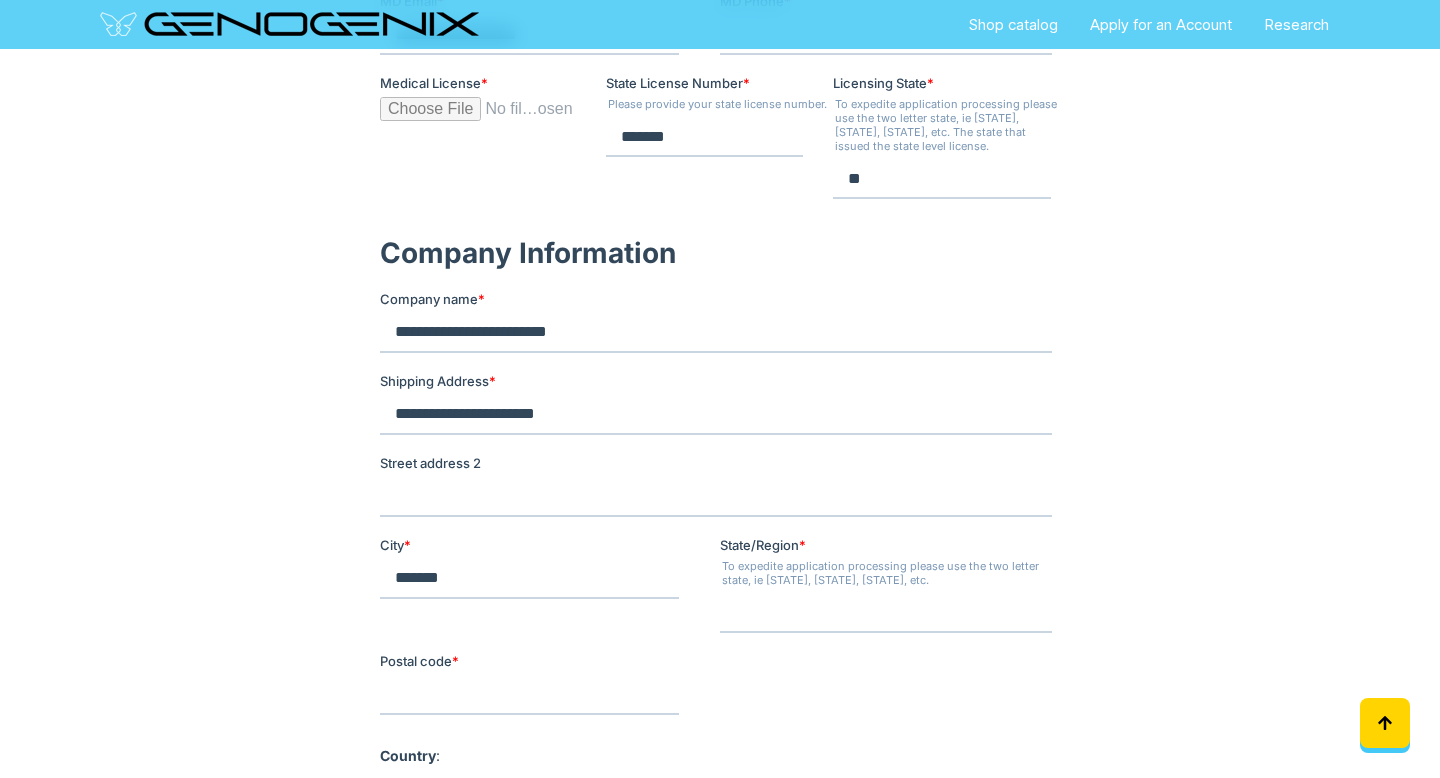 type on "*******" 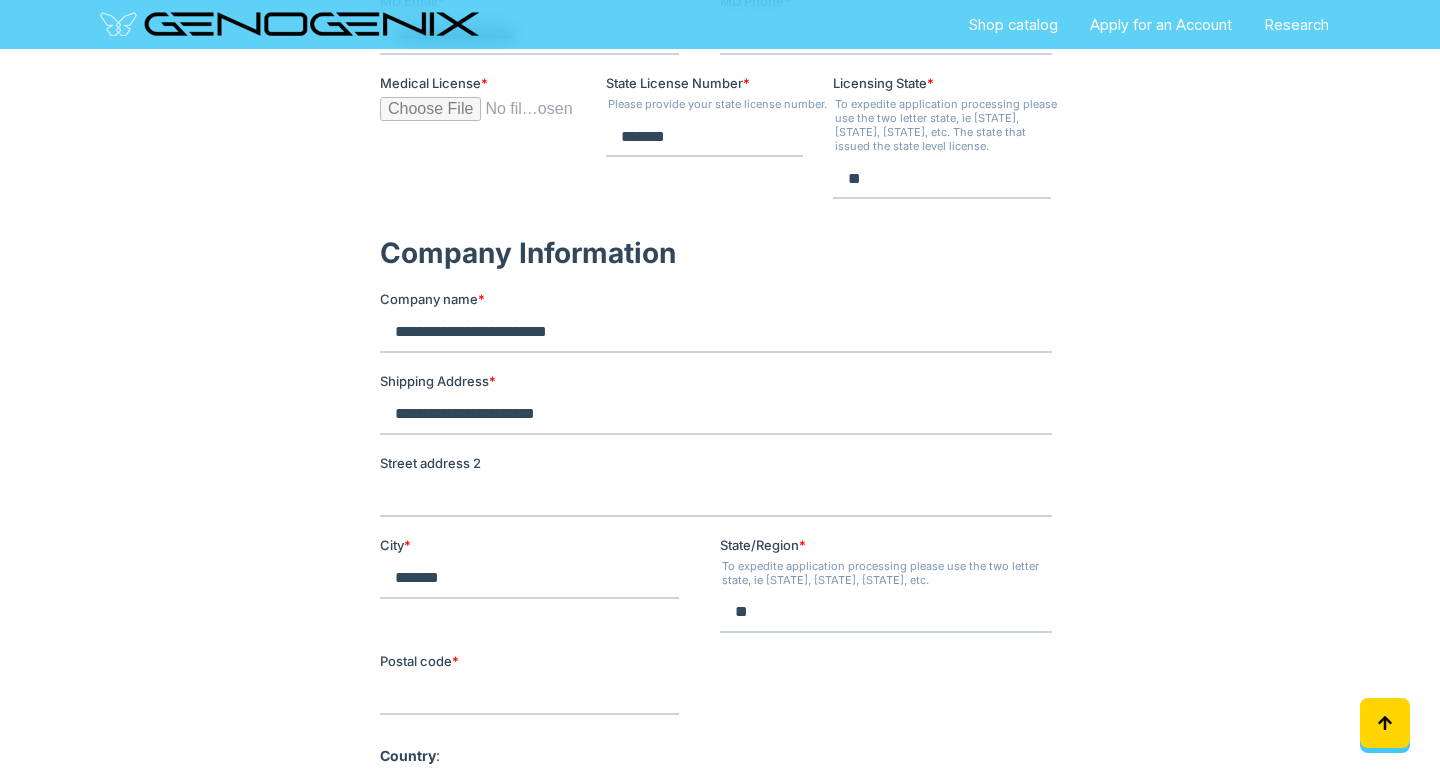 type on "**" 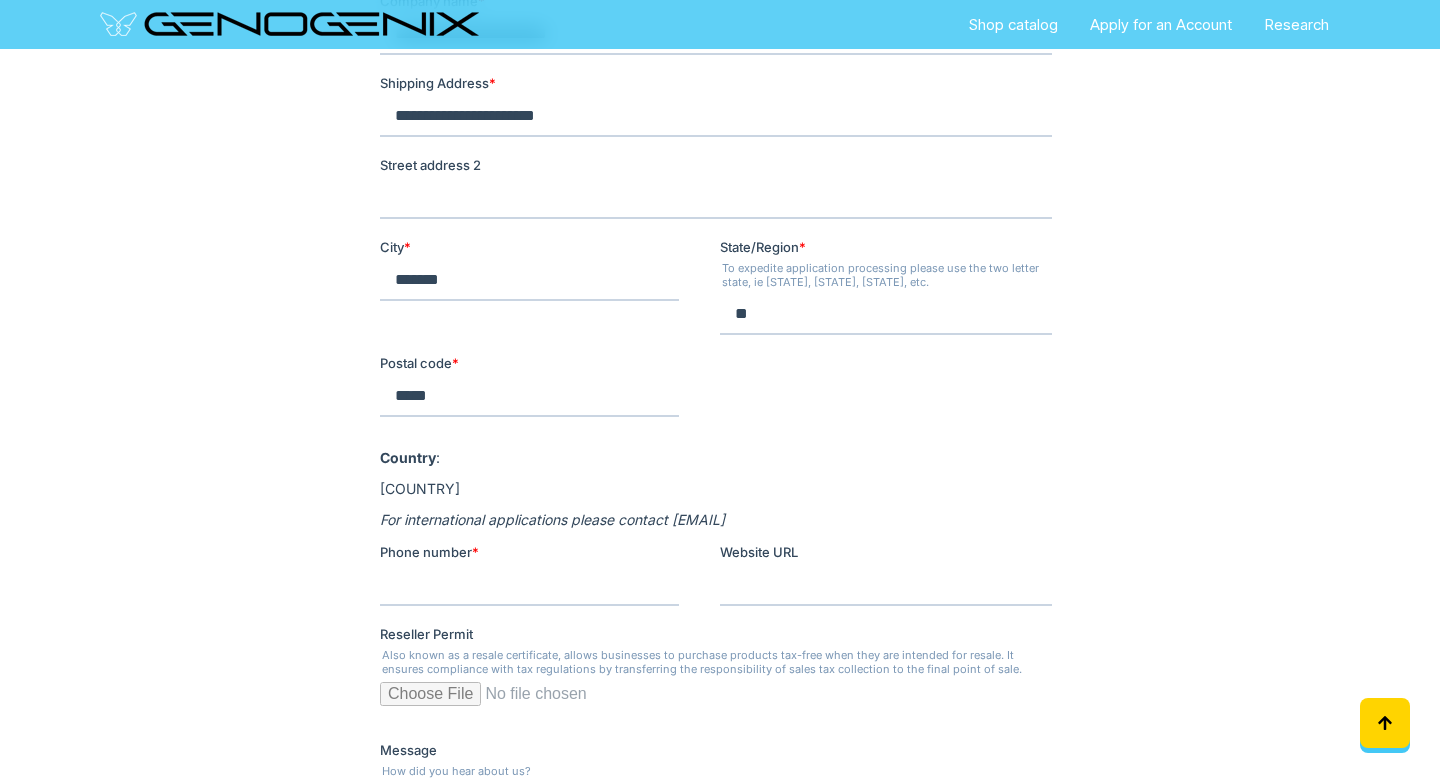 scroll, scrollTop: 1649, scrollLeft: 0, axis: vertical 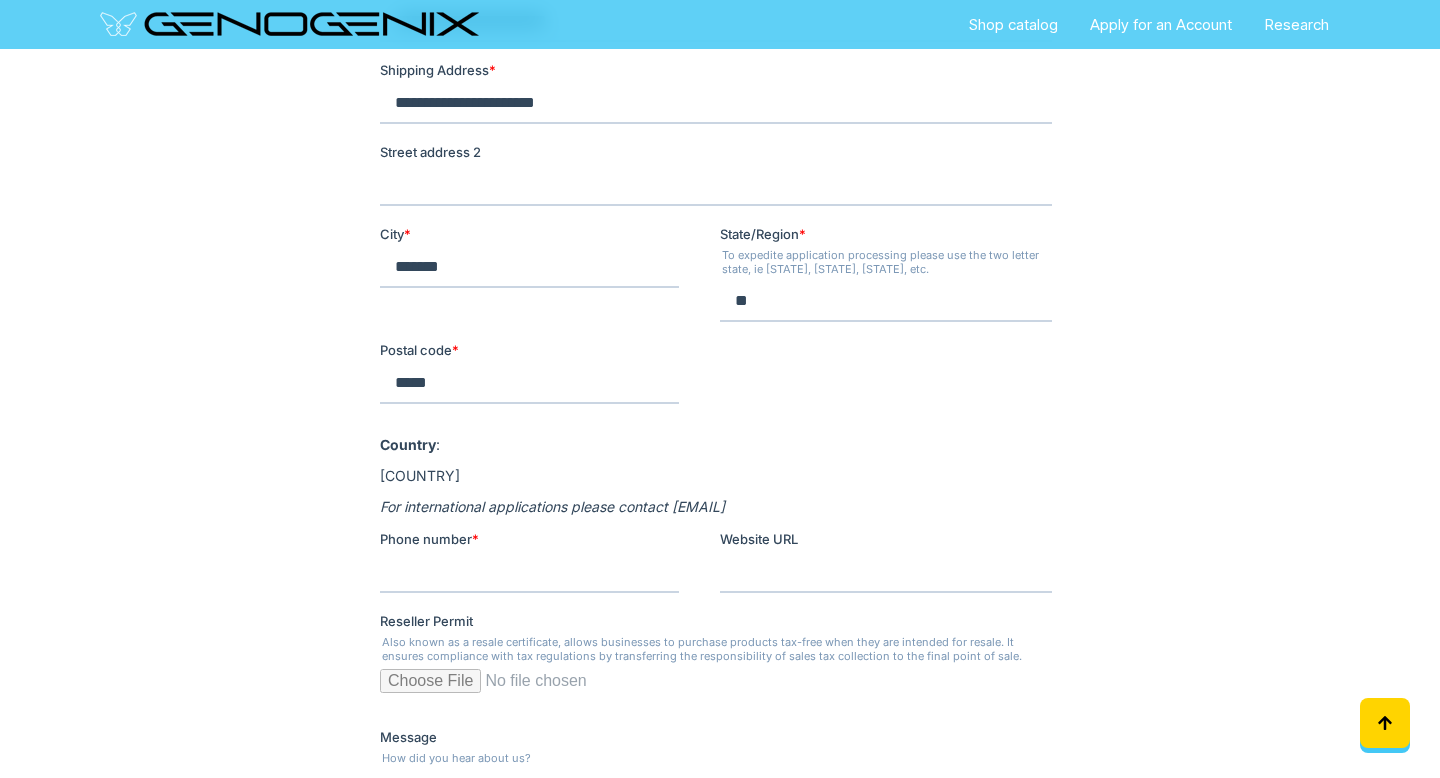 type on "*****" 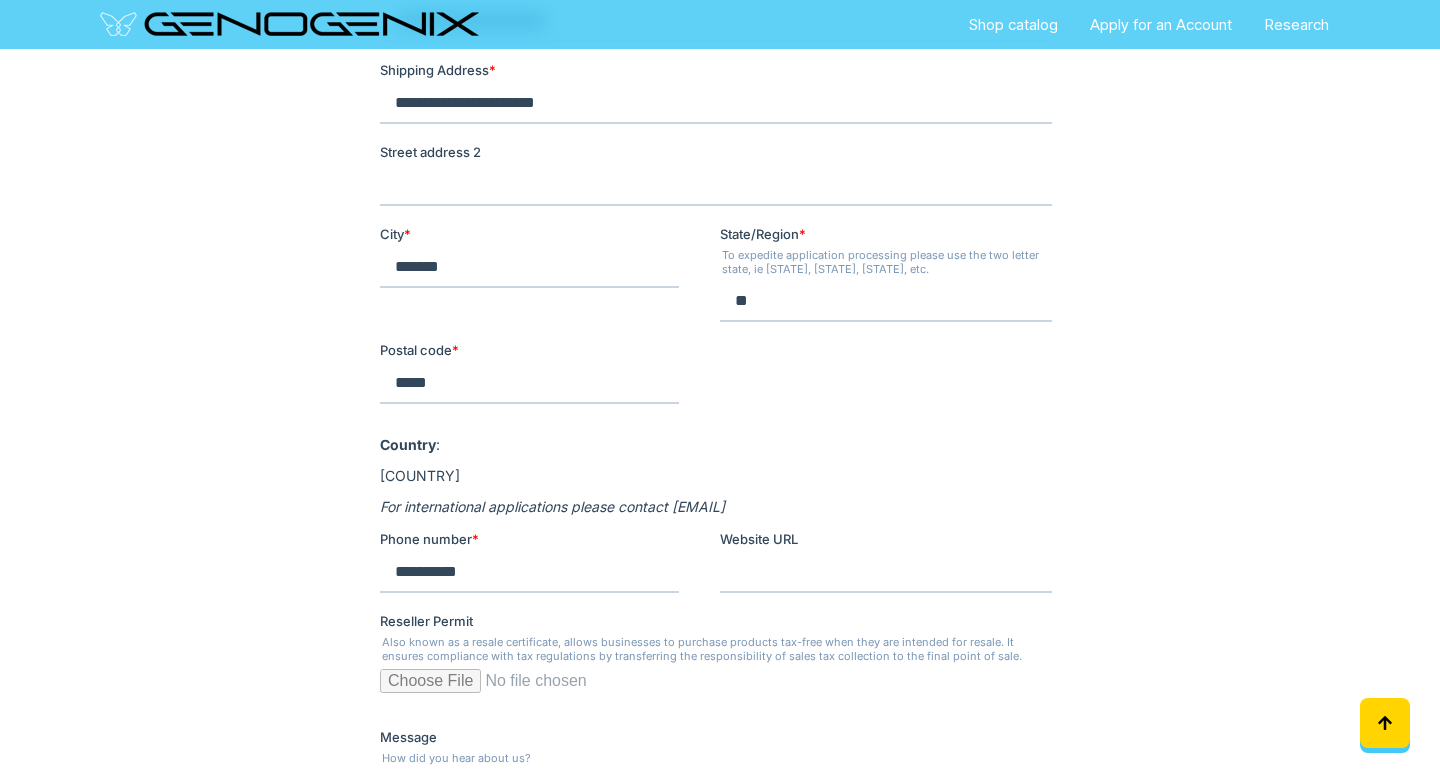 type on "**********" 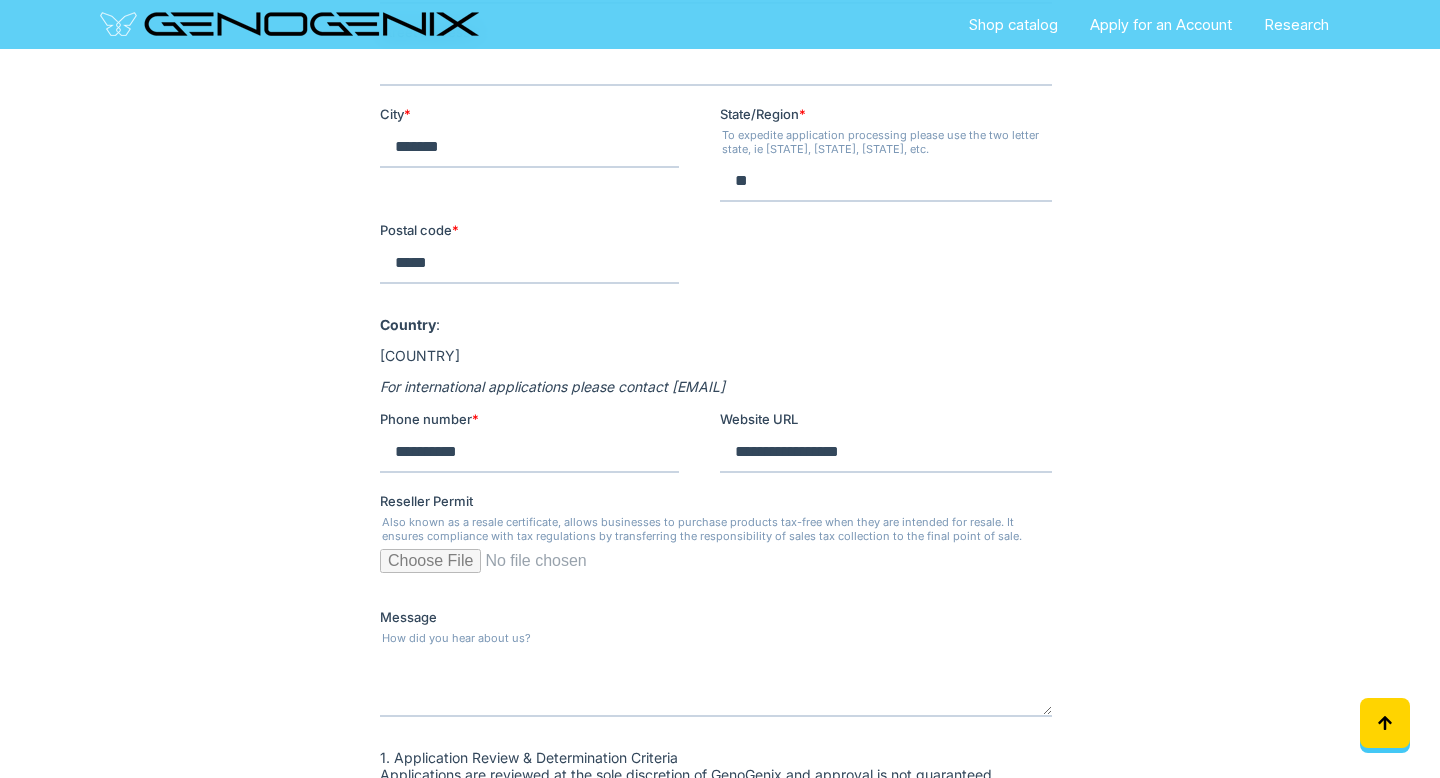 scroll, scrollTop: 1772, scrollLeft: 0, axis: vertical 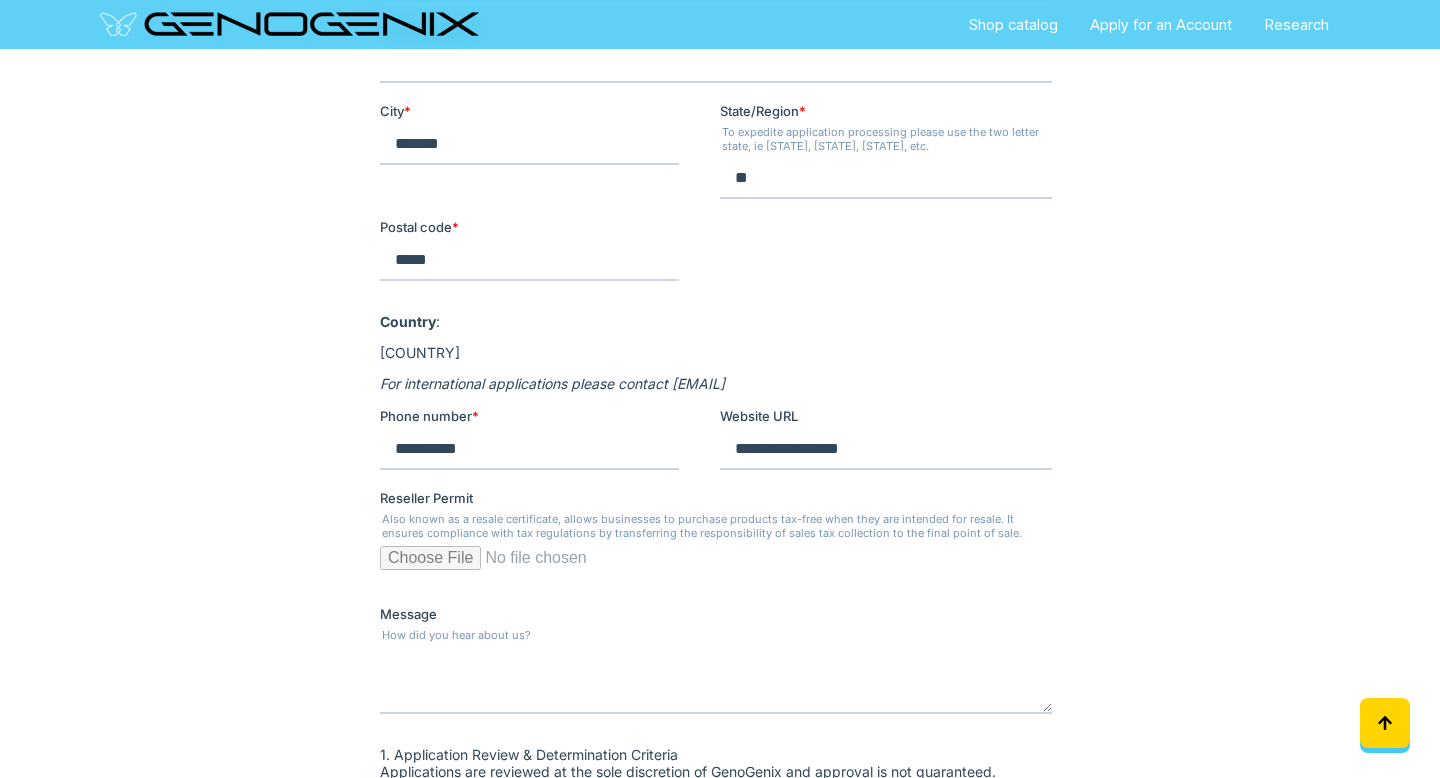 type on "**********" 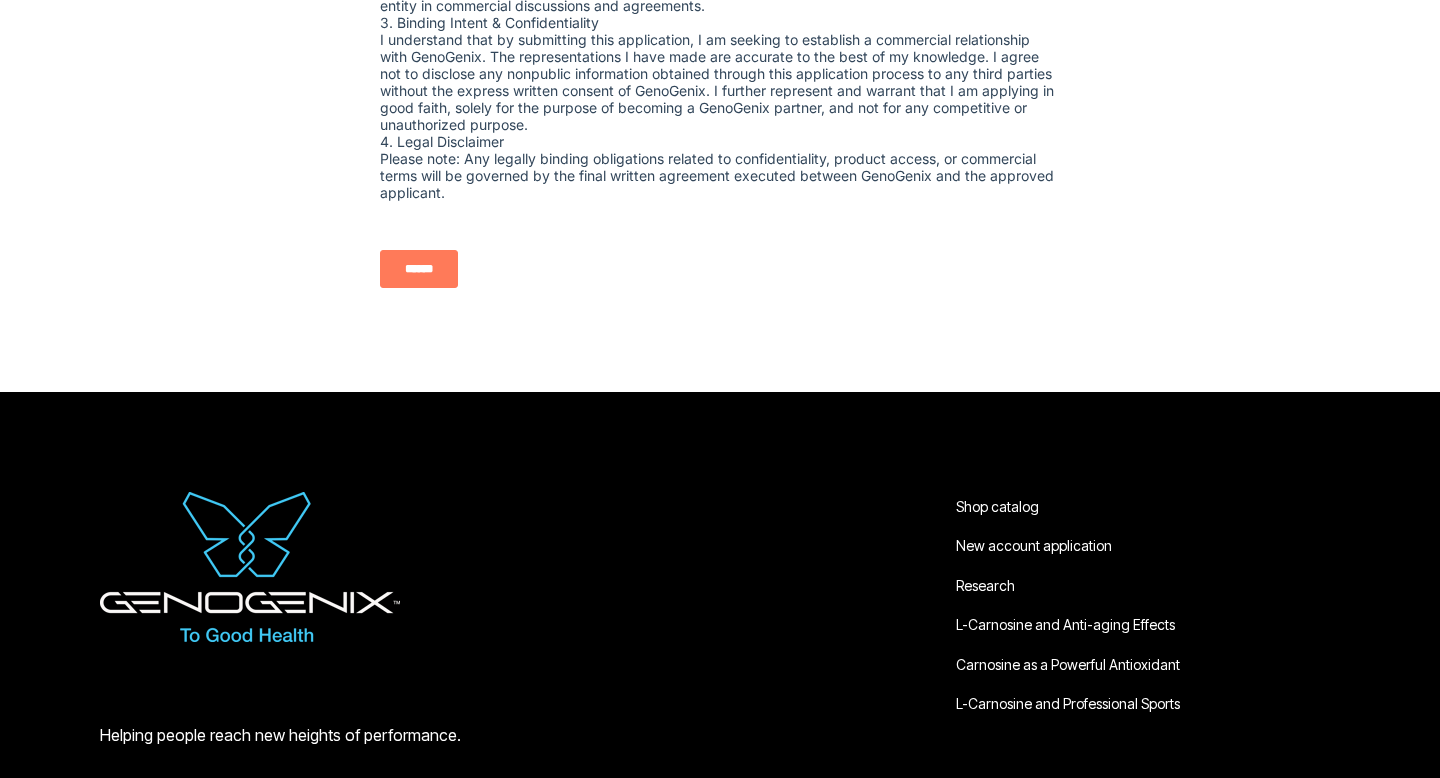scroll, scrollTop: 2547, scrollLeft: 0, axis: vertical 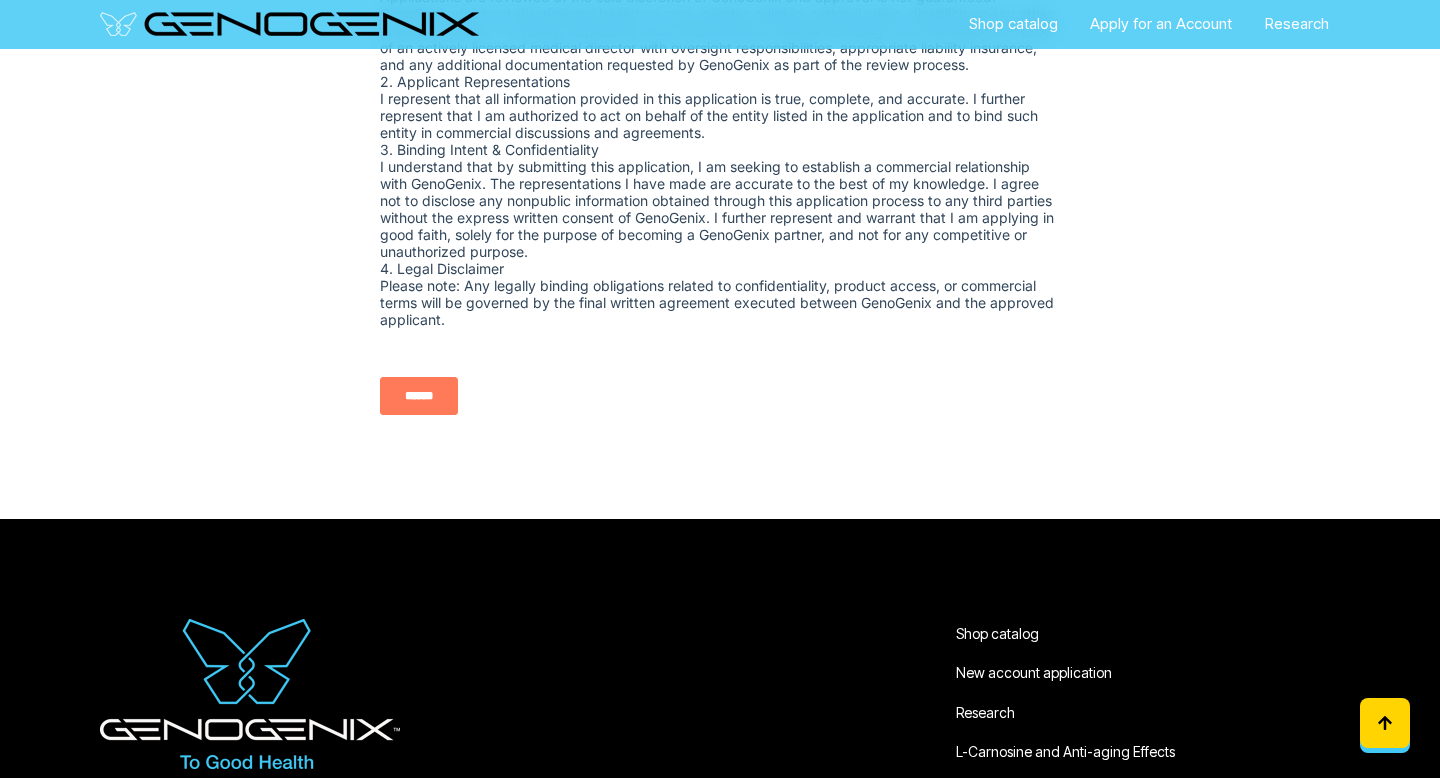 click on "******" at bounding box center (419, 396) 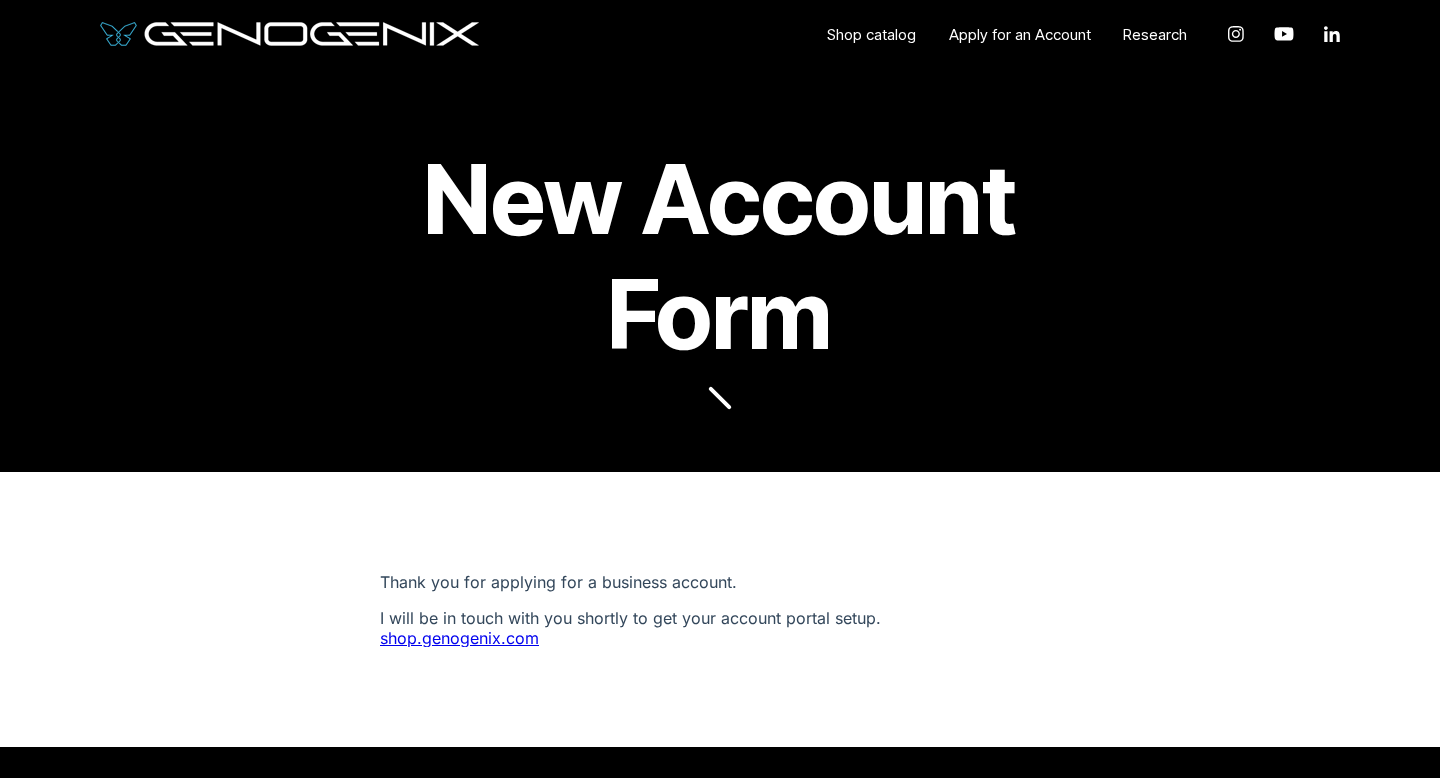 scroll, scrollTop: 0, scrollLeft: 0, axis: both 